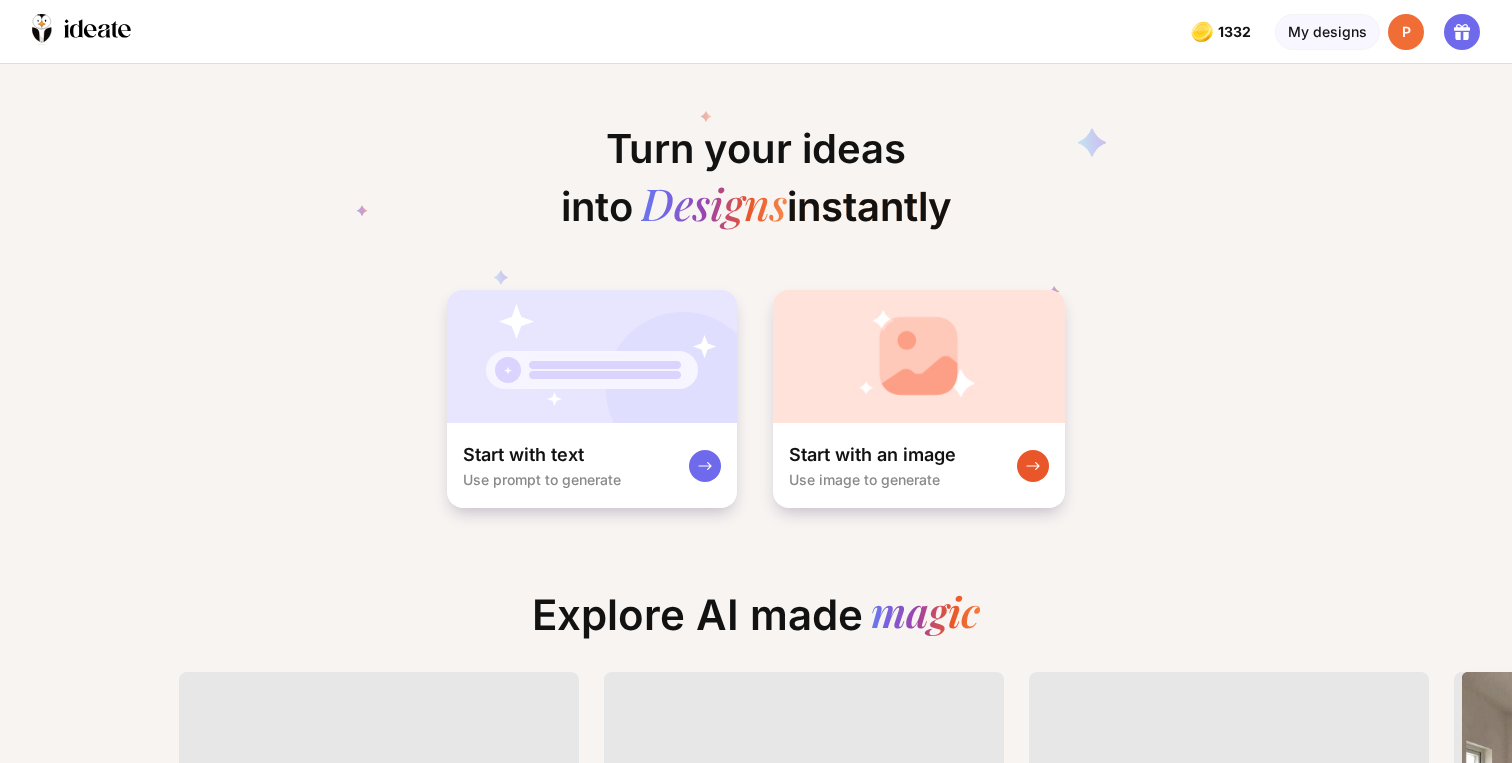 scroll, scrollTop: 0, scrollLeft: 0, axis: both 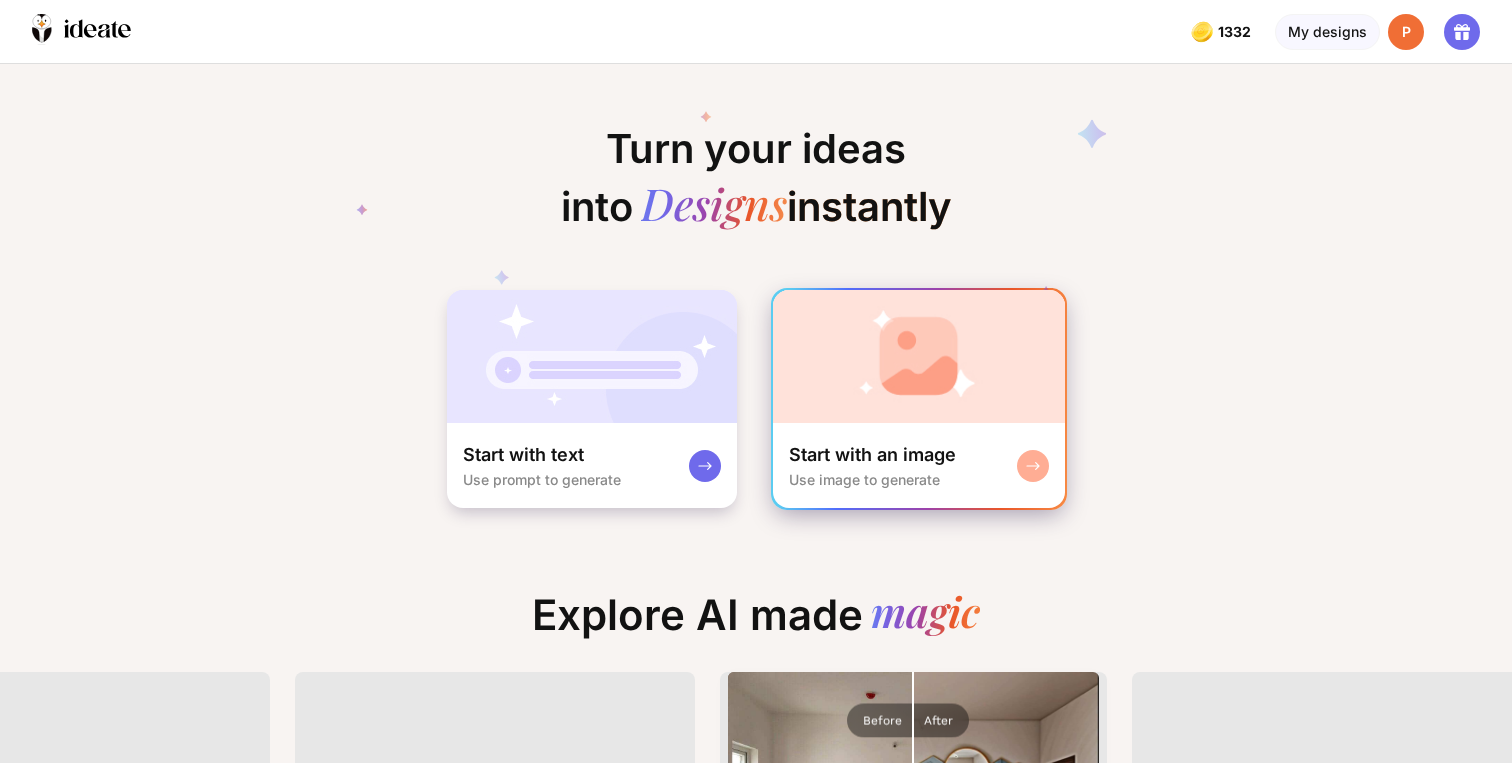 click at bounding box center [919, 356] 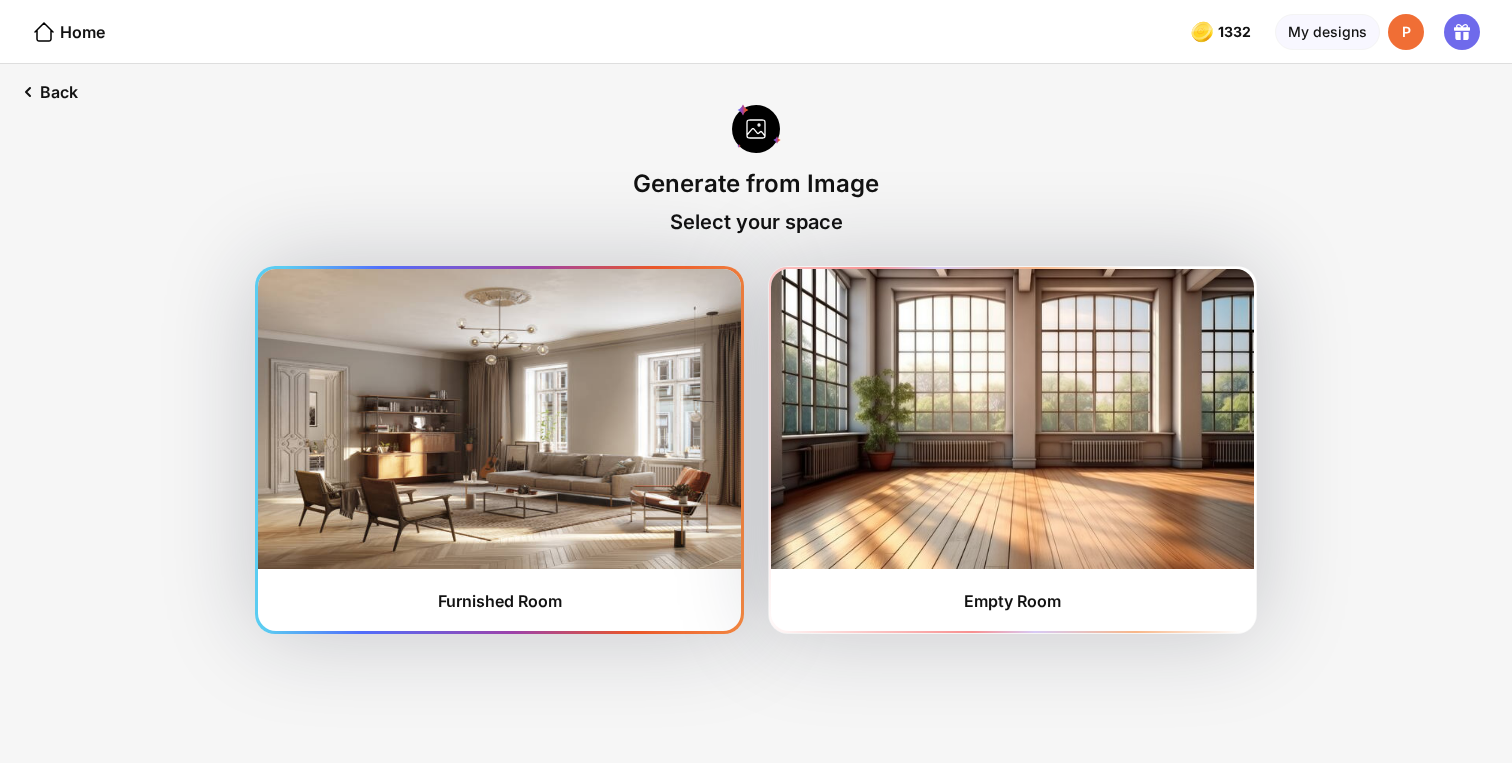 click at bounding box center [499, 419] 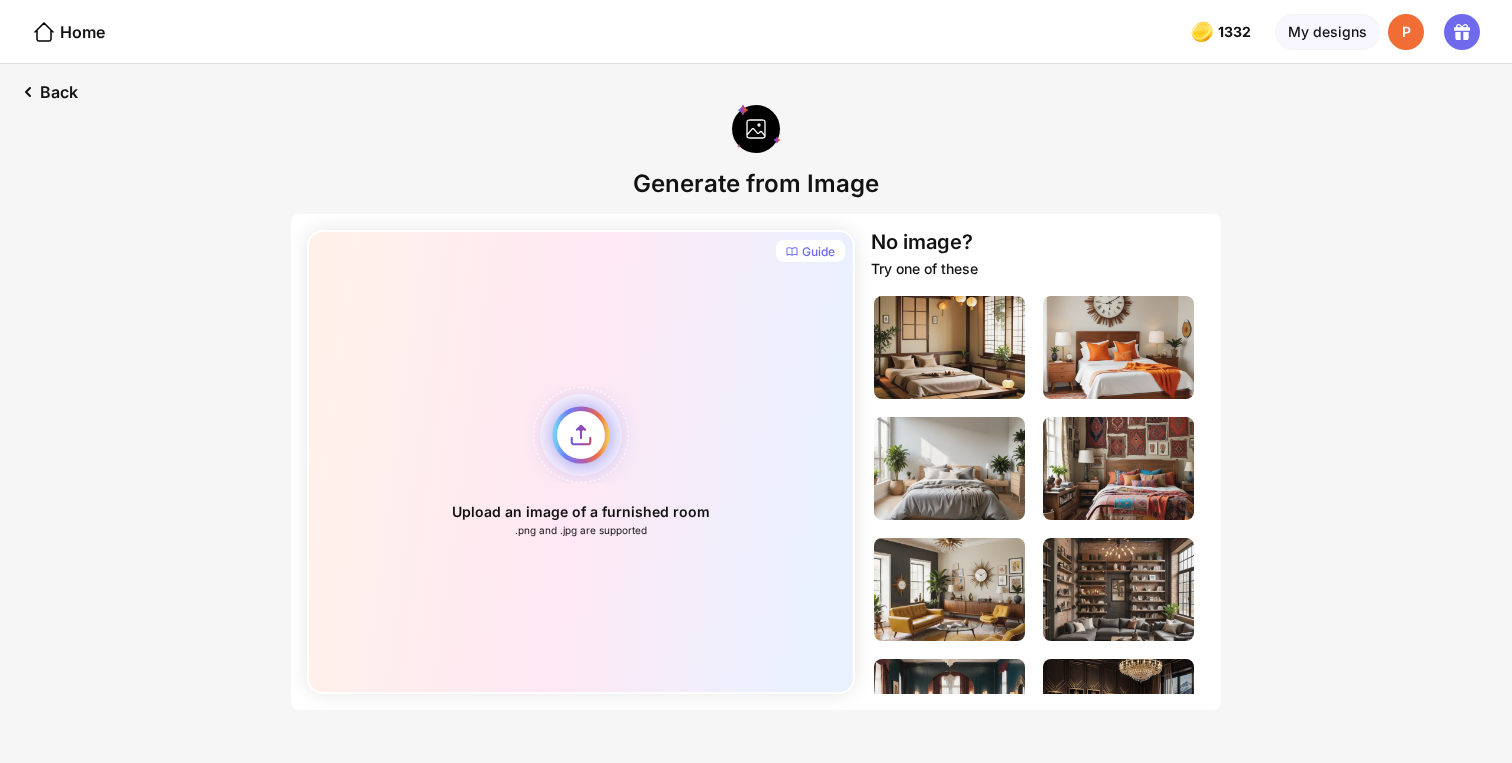 click on "Upload an image of a furnished room .png and .jpg are supported" at bounding box center (581, 462) 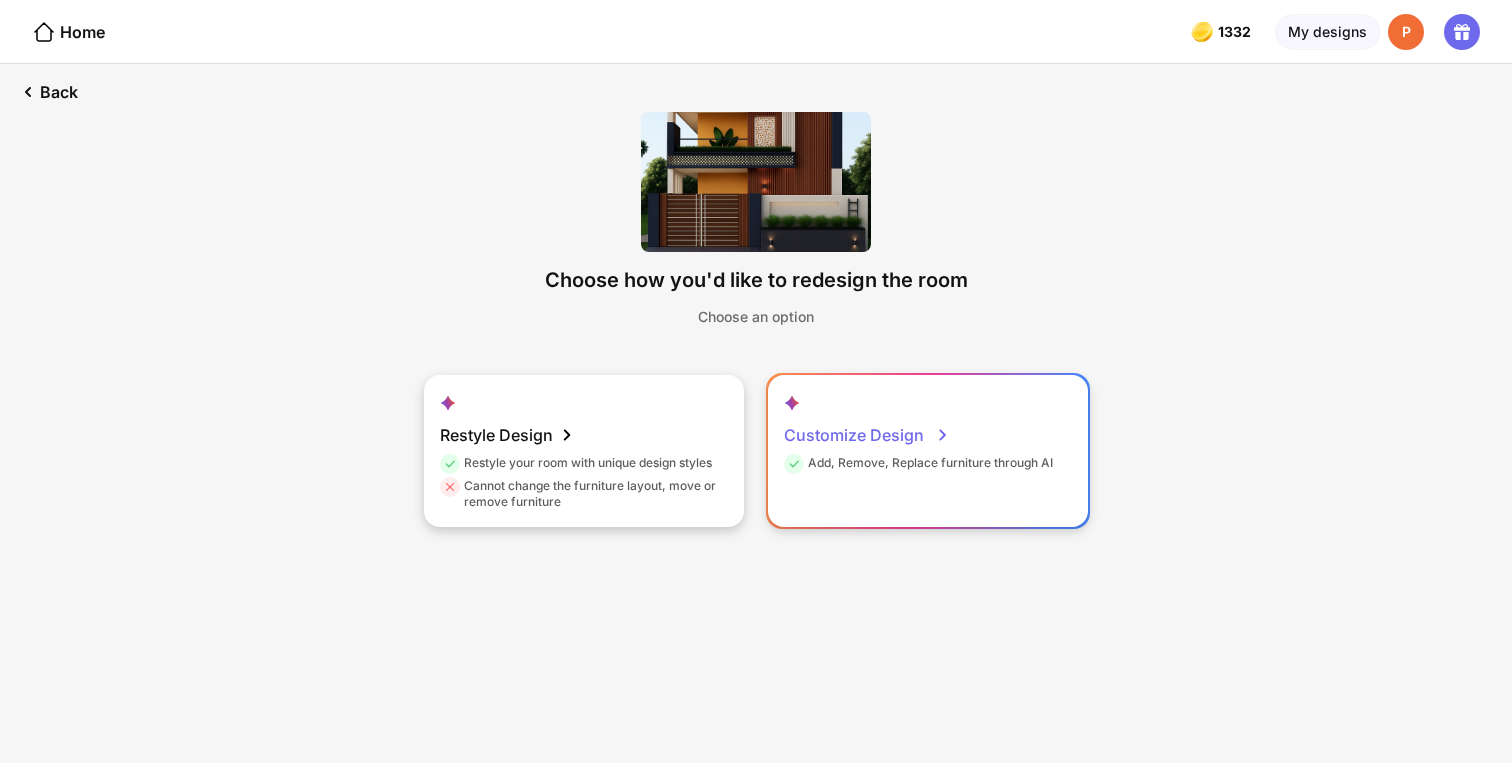 click on "Customize Design" at bounding box center (867, 435) 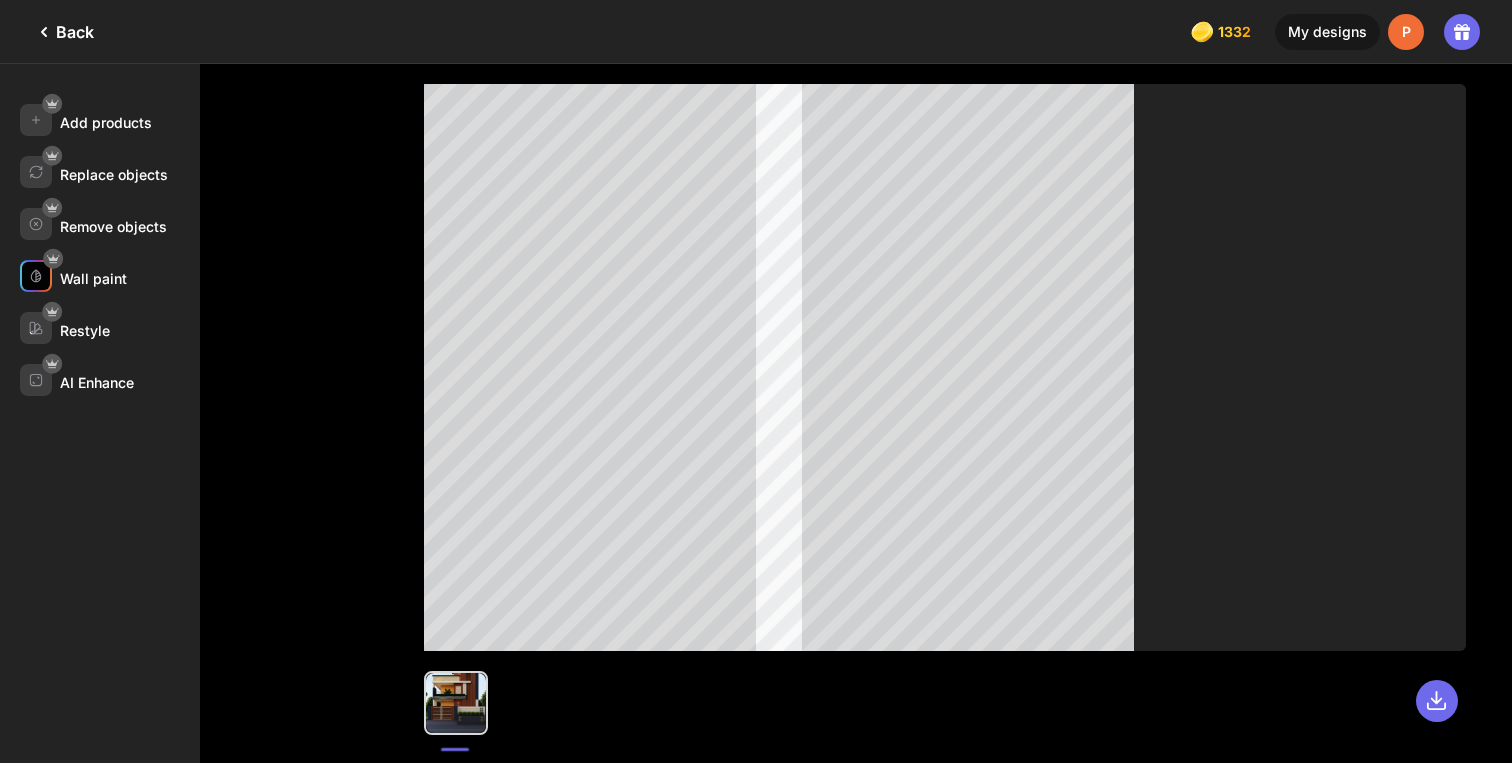 click on "Wall paint" at bounding box center [93, 278] 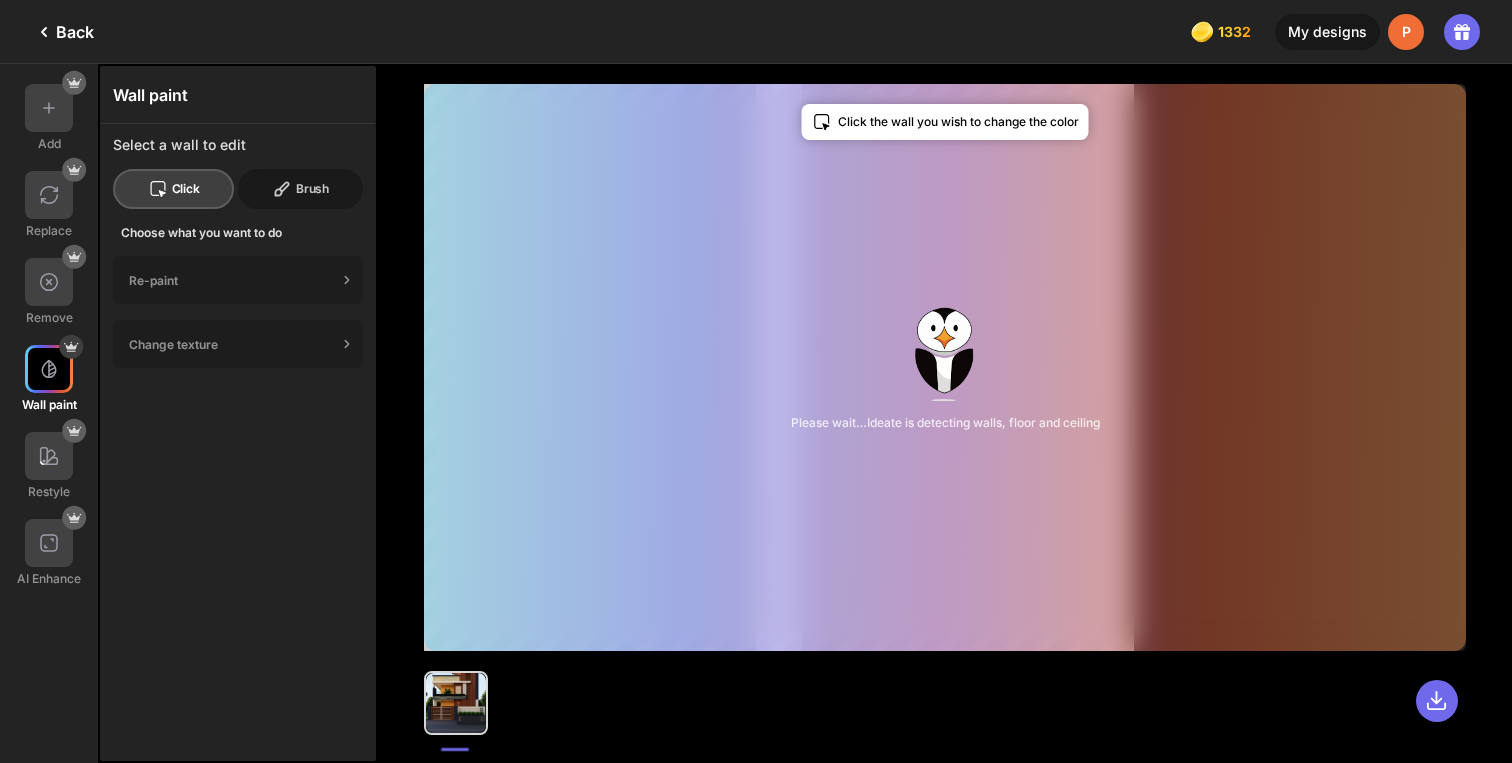 click 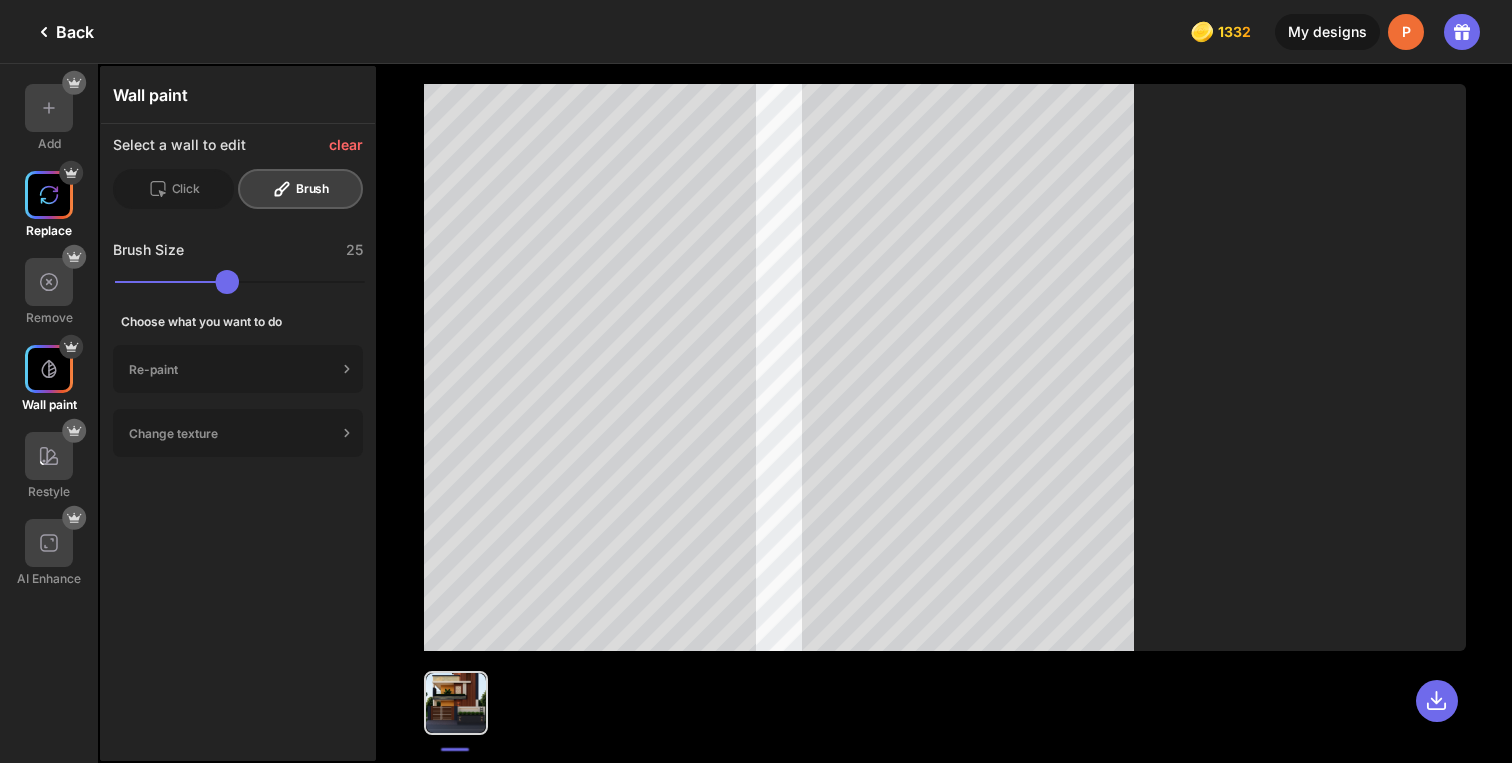 click at bounding box center [49, 195] 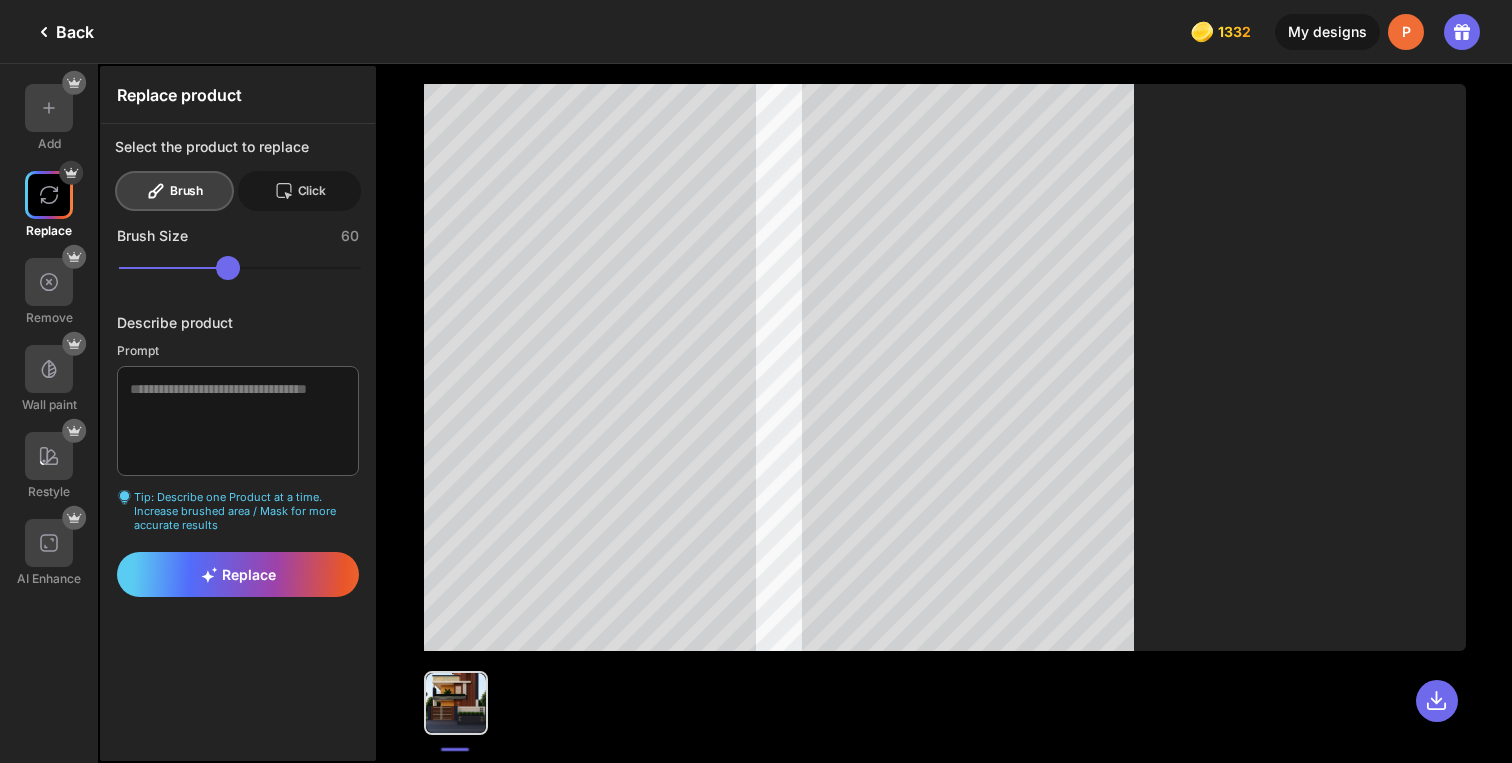 click on "Click" 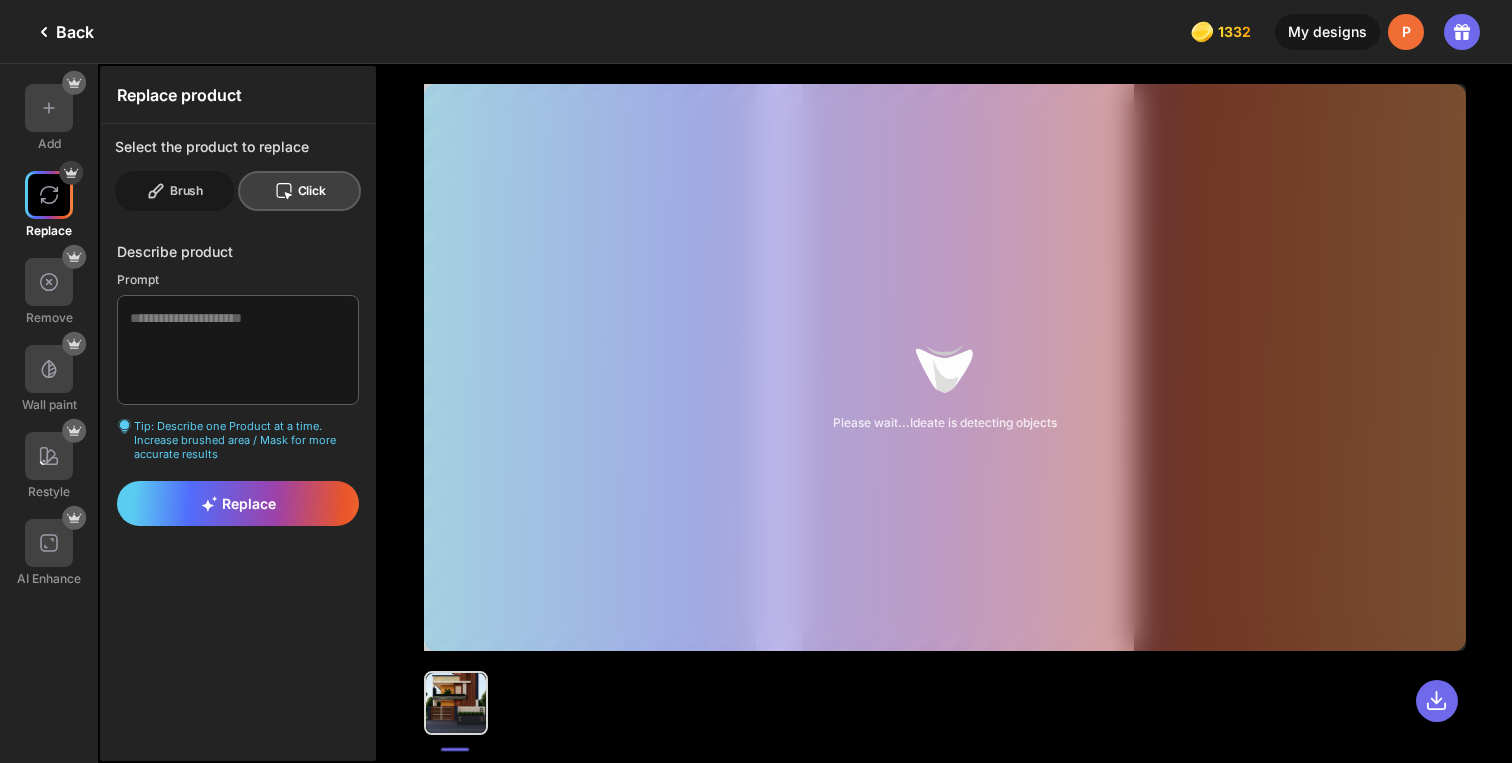 click on "Brush" 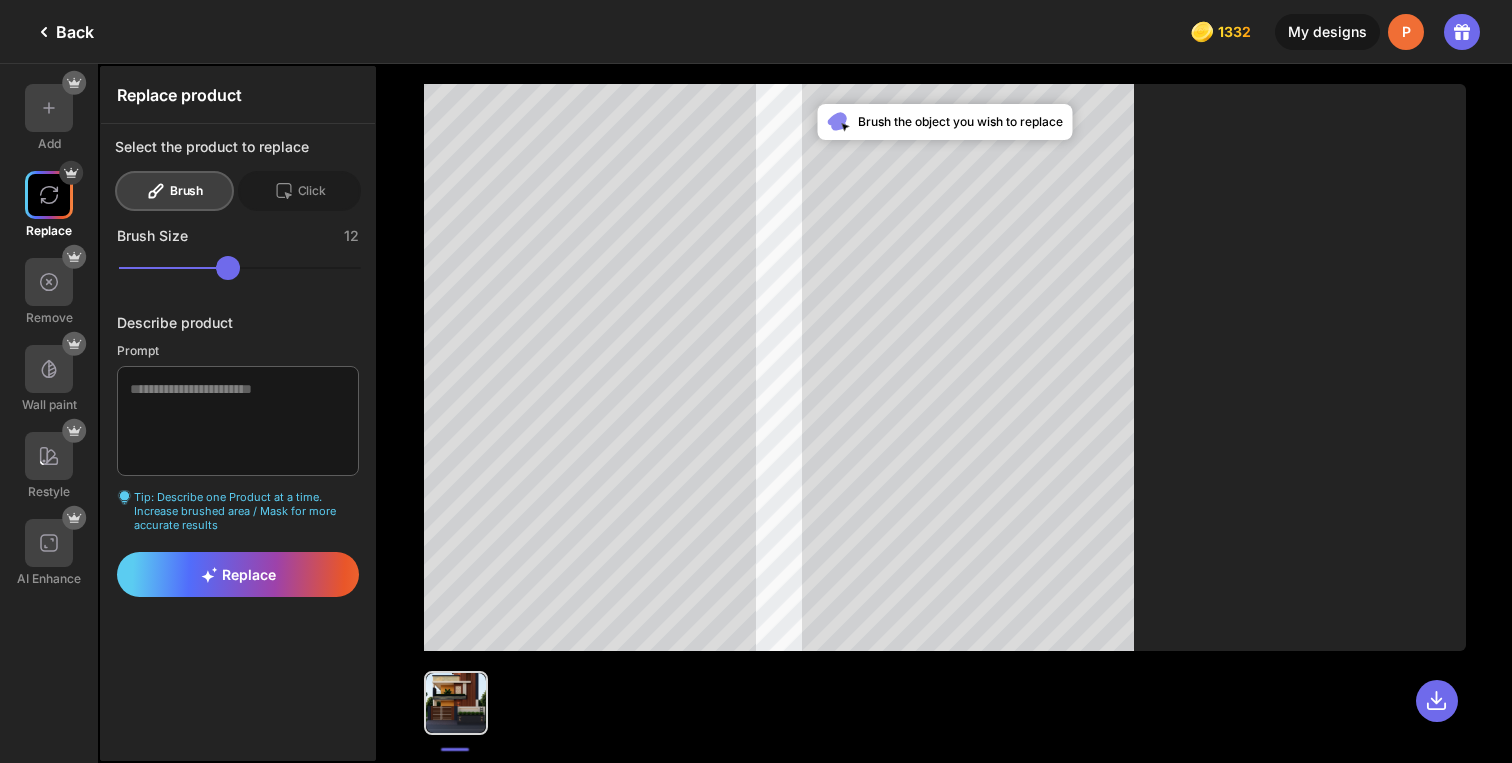 drag, startPoint x: 257, startPoint y: 268, endPoint x: 136, endPoint y: 267, distance: 121.004135 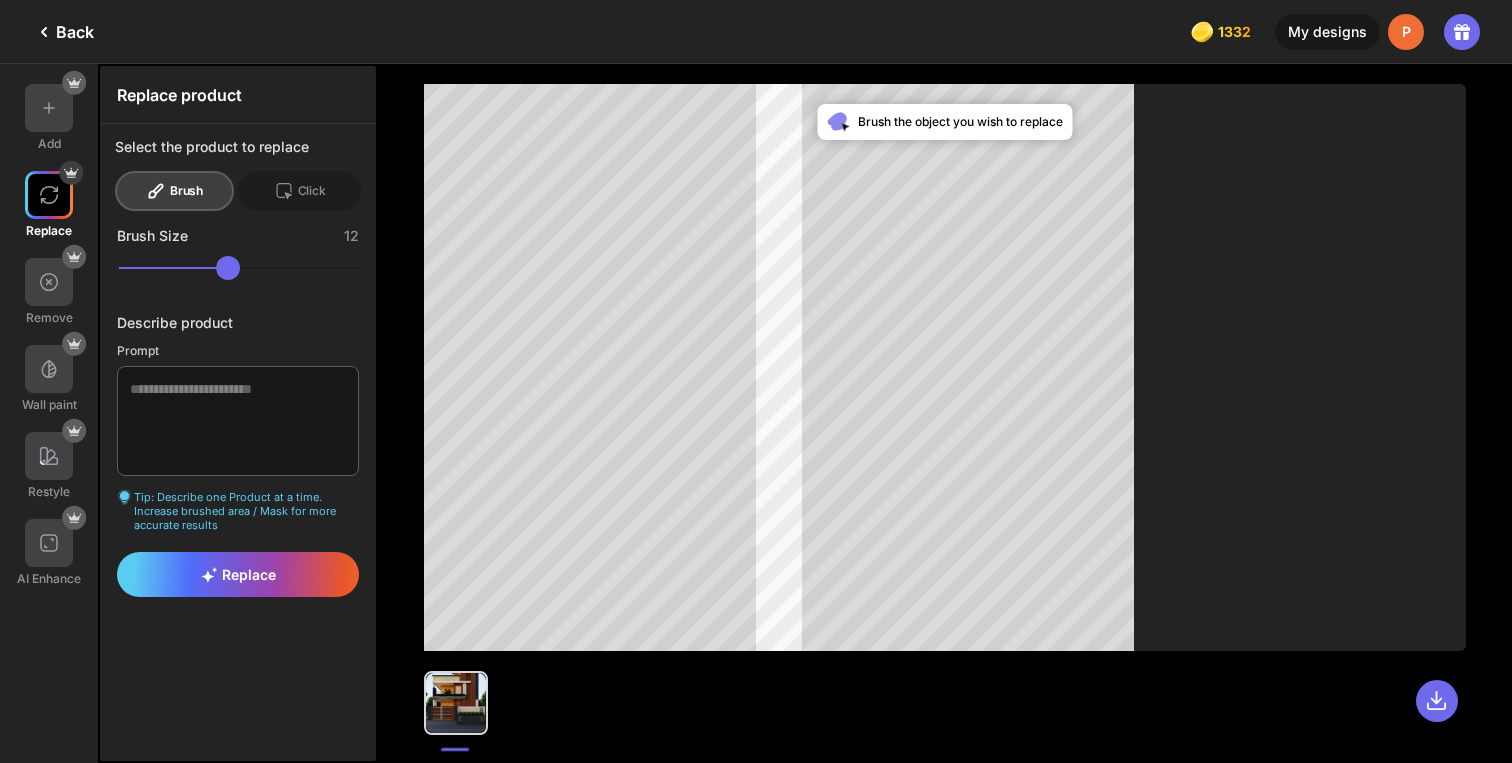 type on "**" 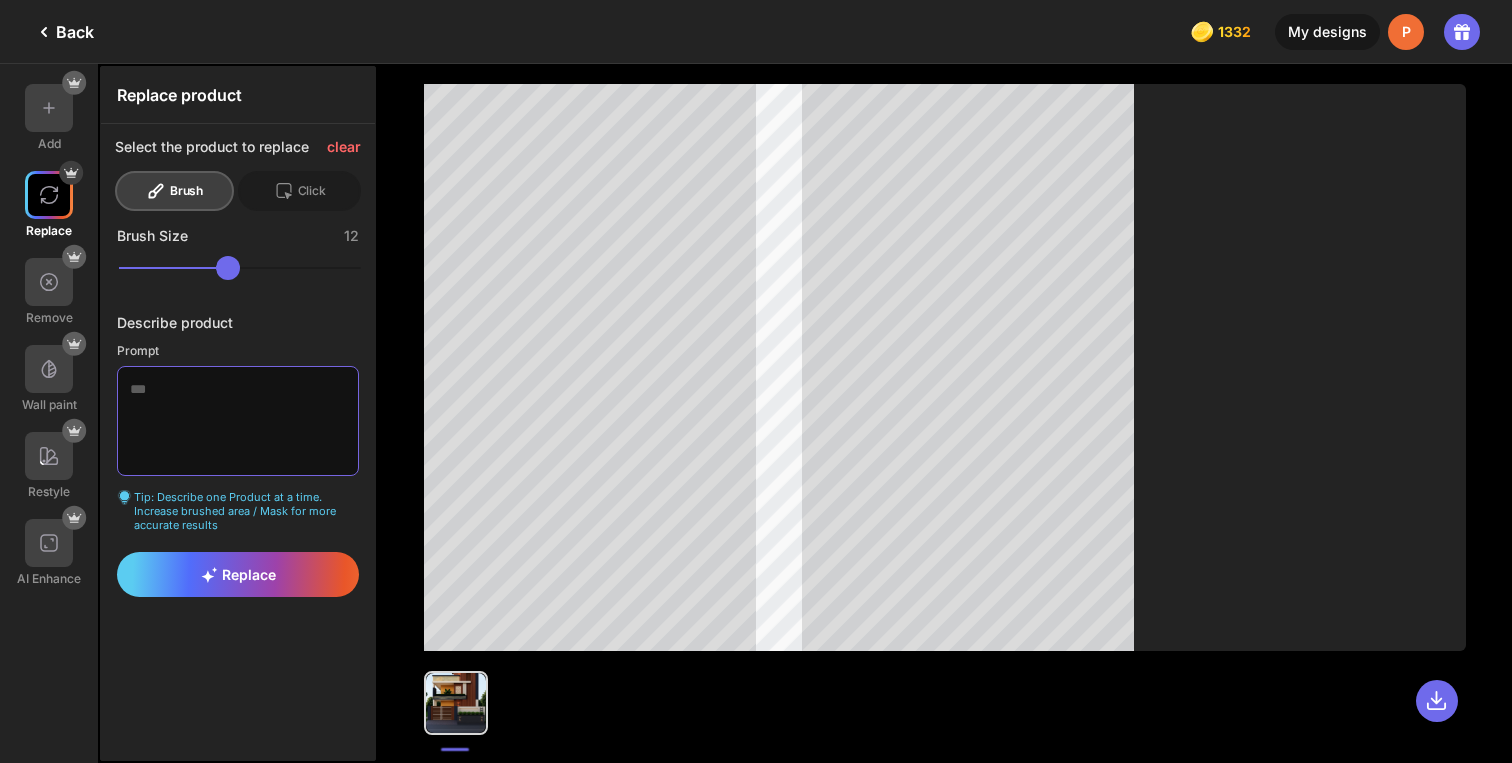 click at bounding box center [238, 421] 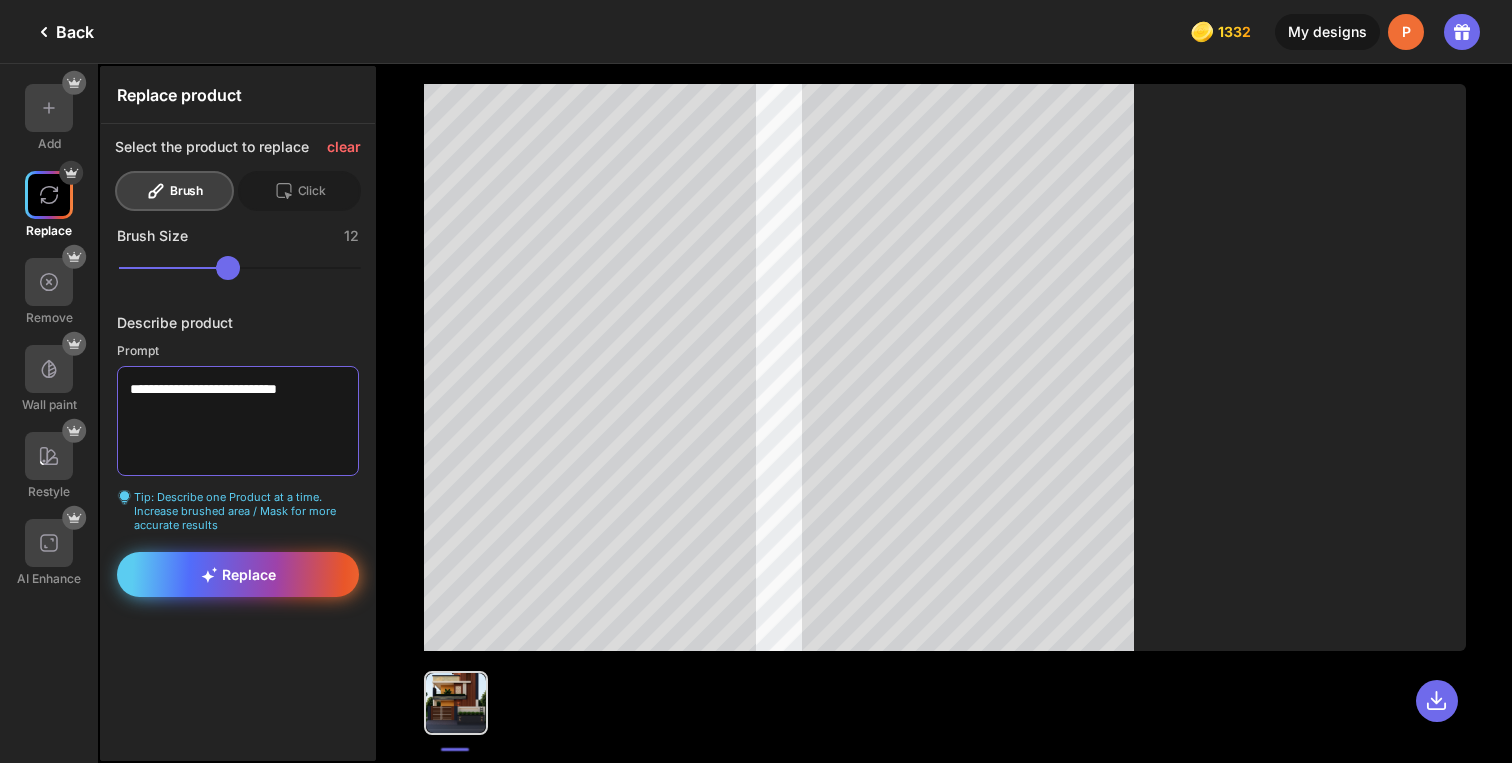 type on "**********" 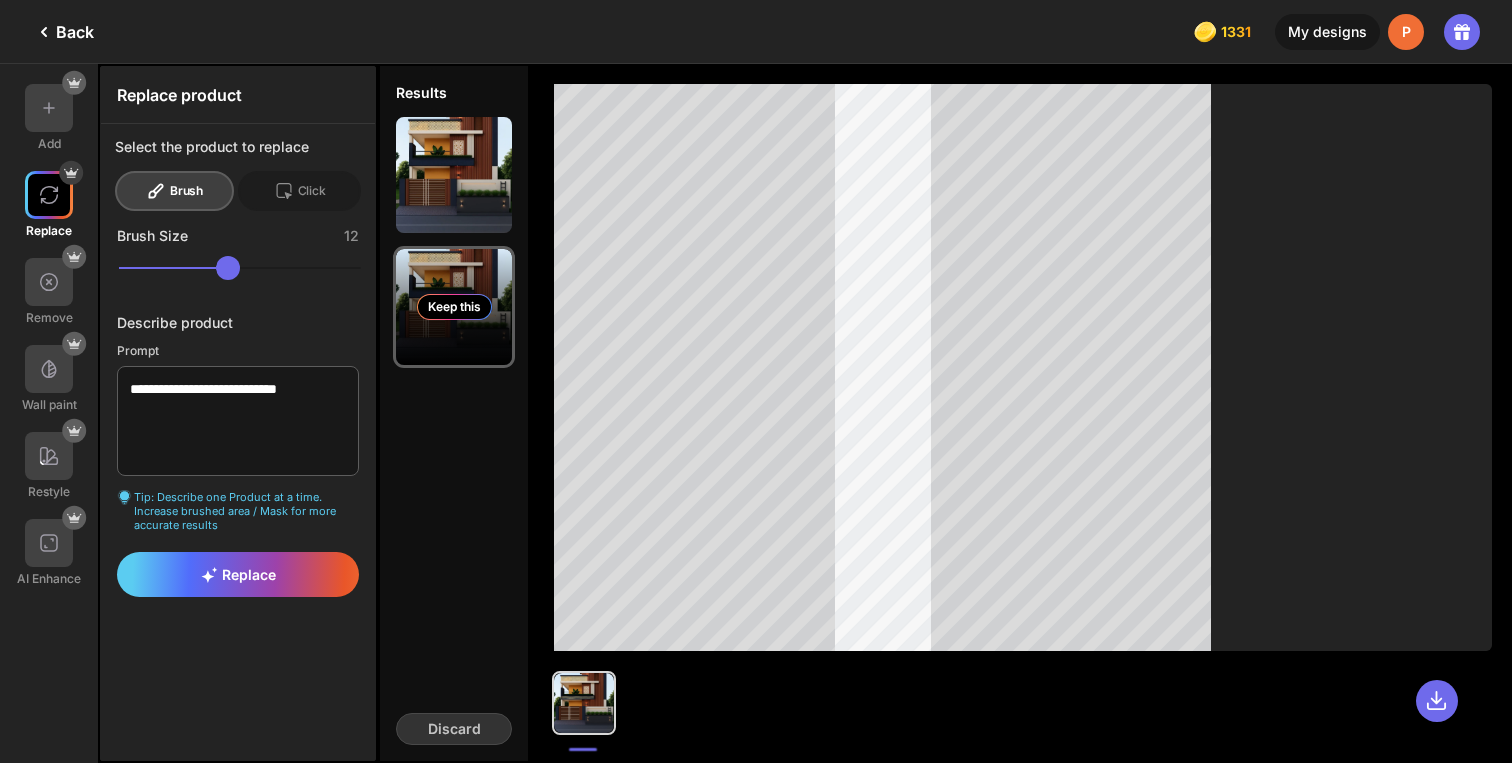 click on "Keep this" at bounding box center (454, 307) 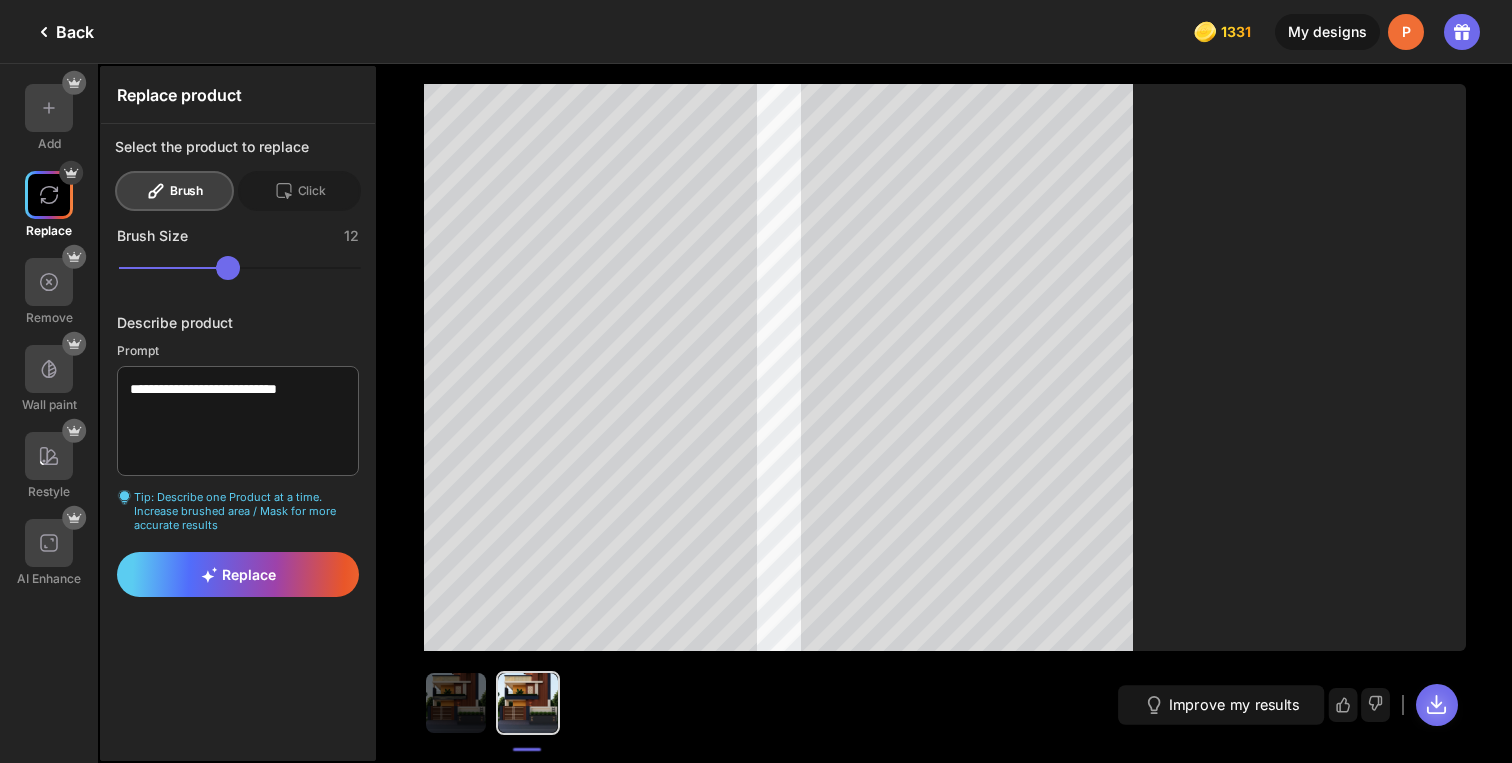 click 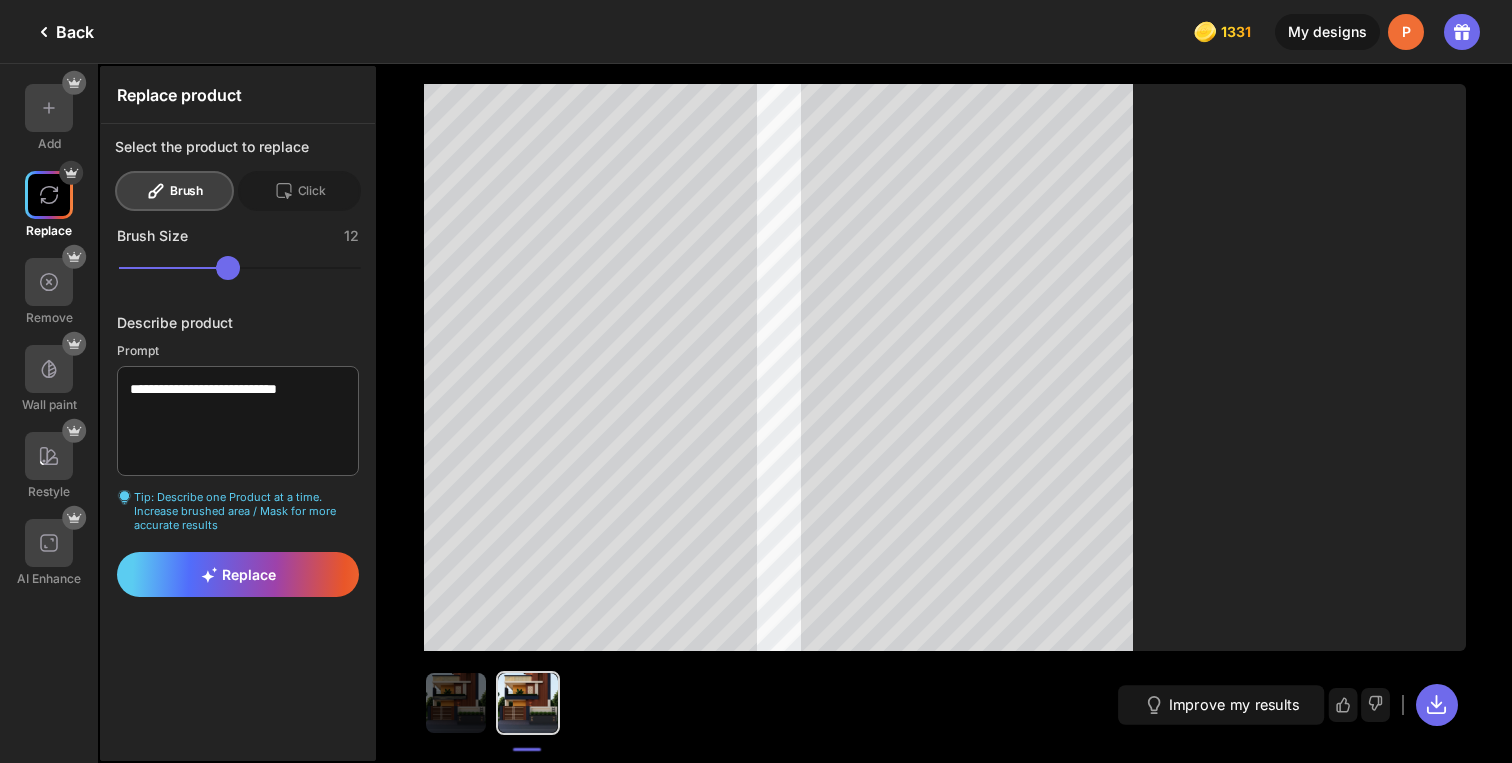 click on "Improve my results" at bounding box center [945, 697] 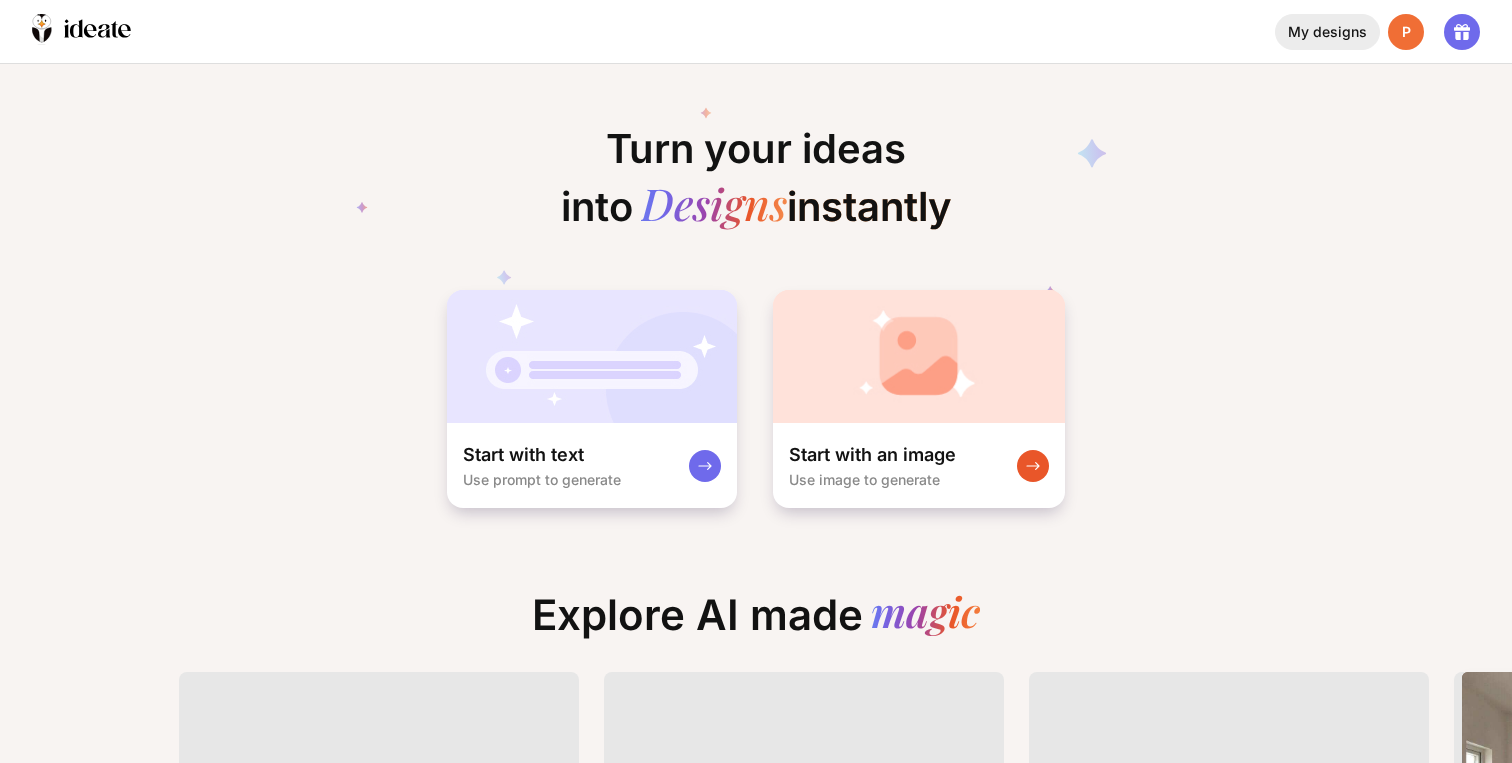 scroll, scrollTop: 0, scrollLeft: 0, axis: both 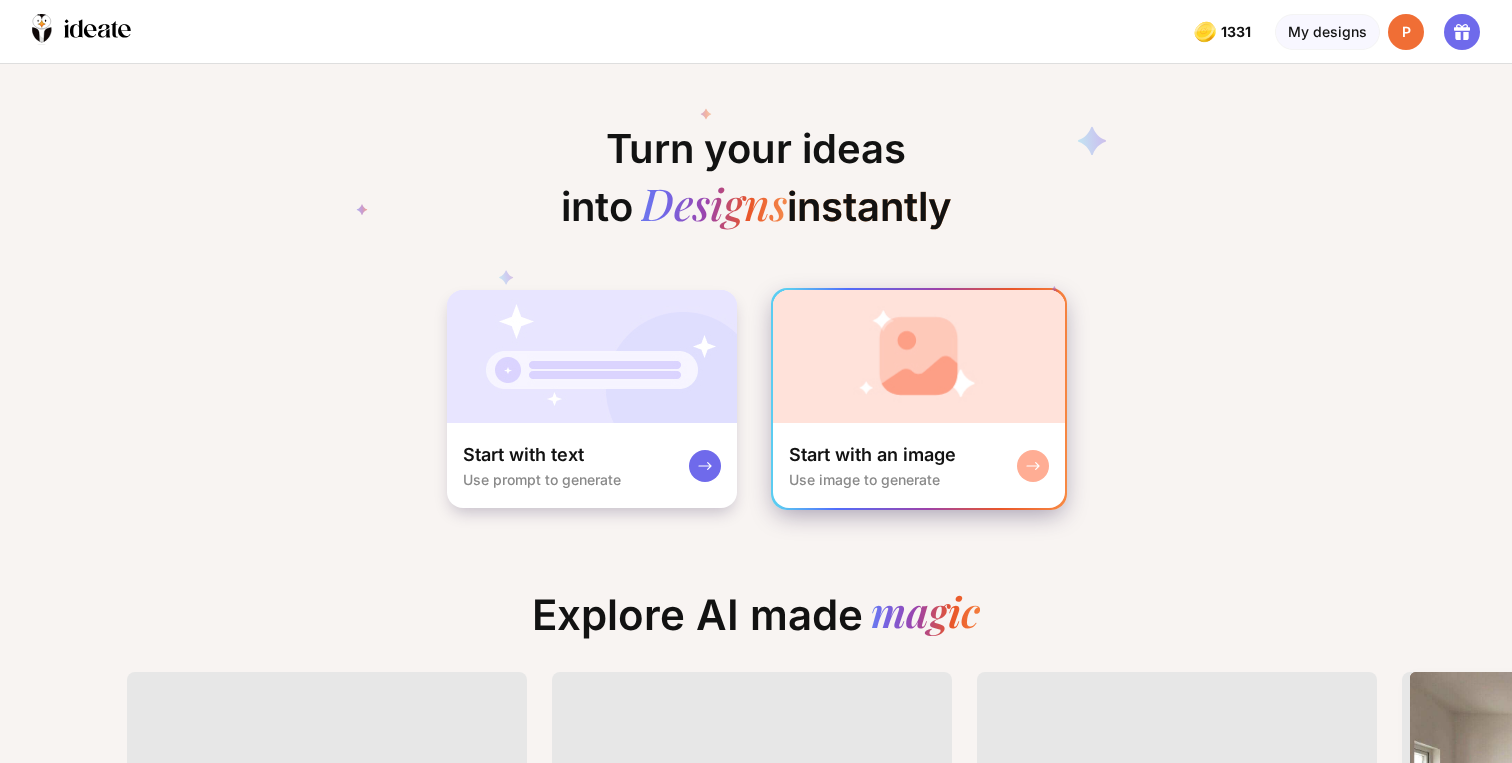 click at bounding box center (919, 356) 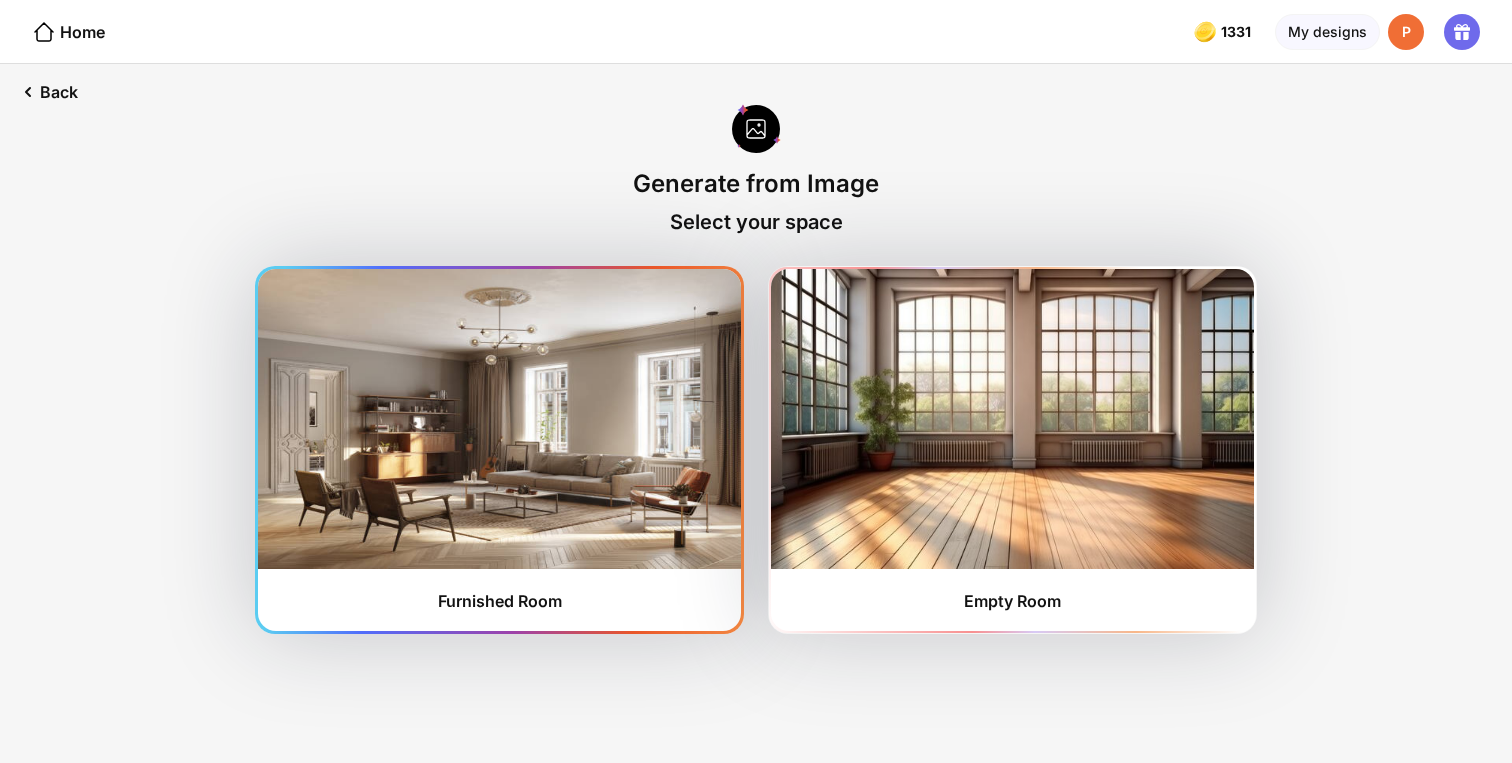 click at bounding box center [499, 419] 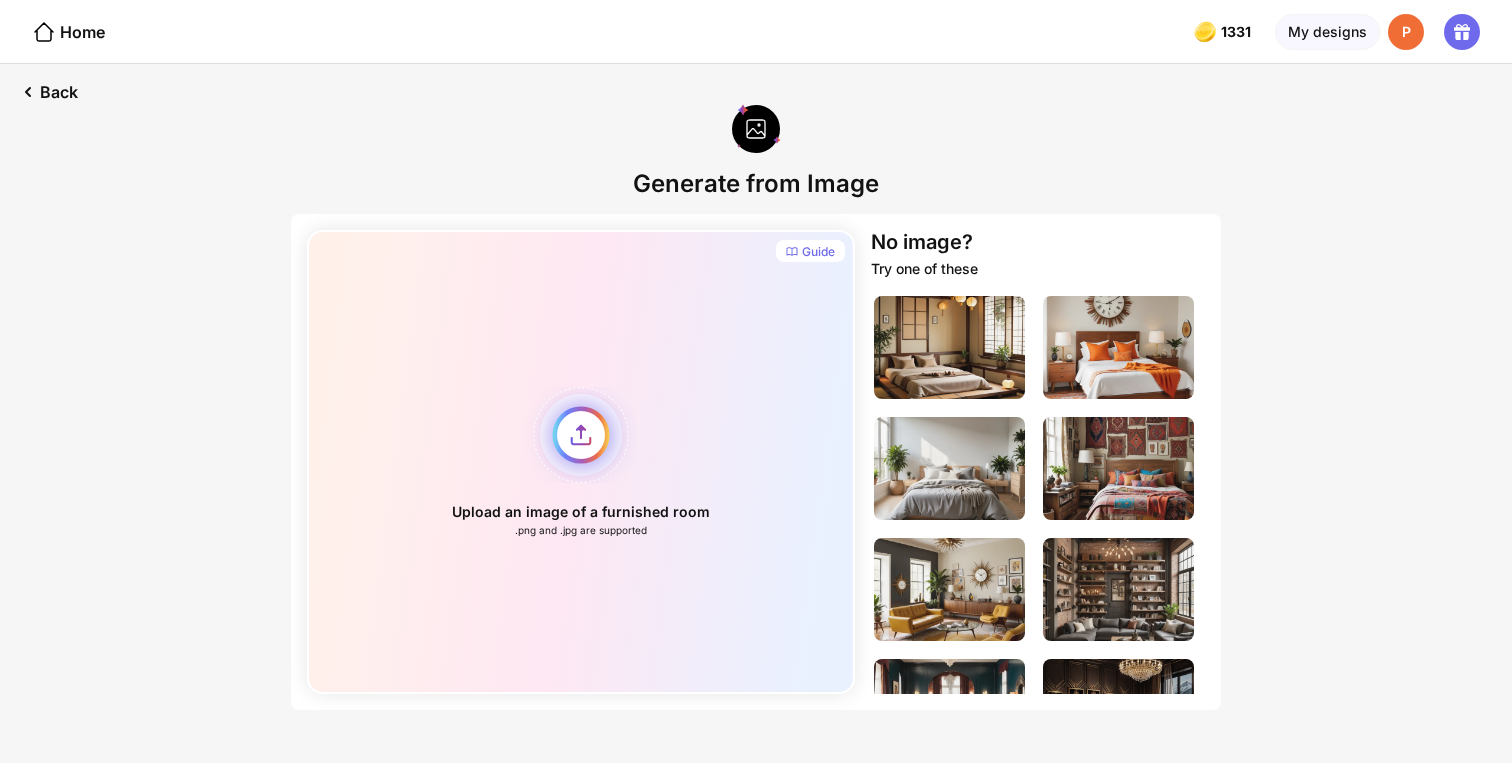 click on "Upload an image of a furnished room .png and .jpg are supported" at bounding box center [581, 462] 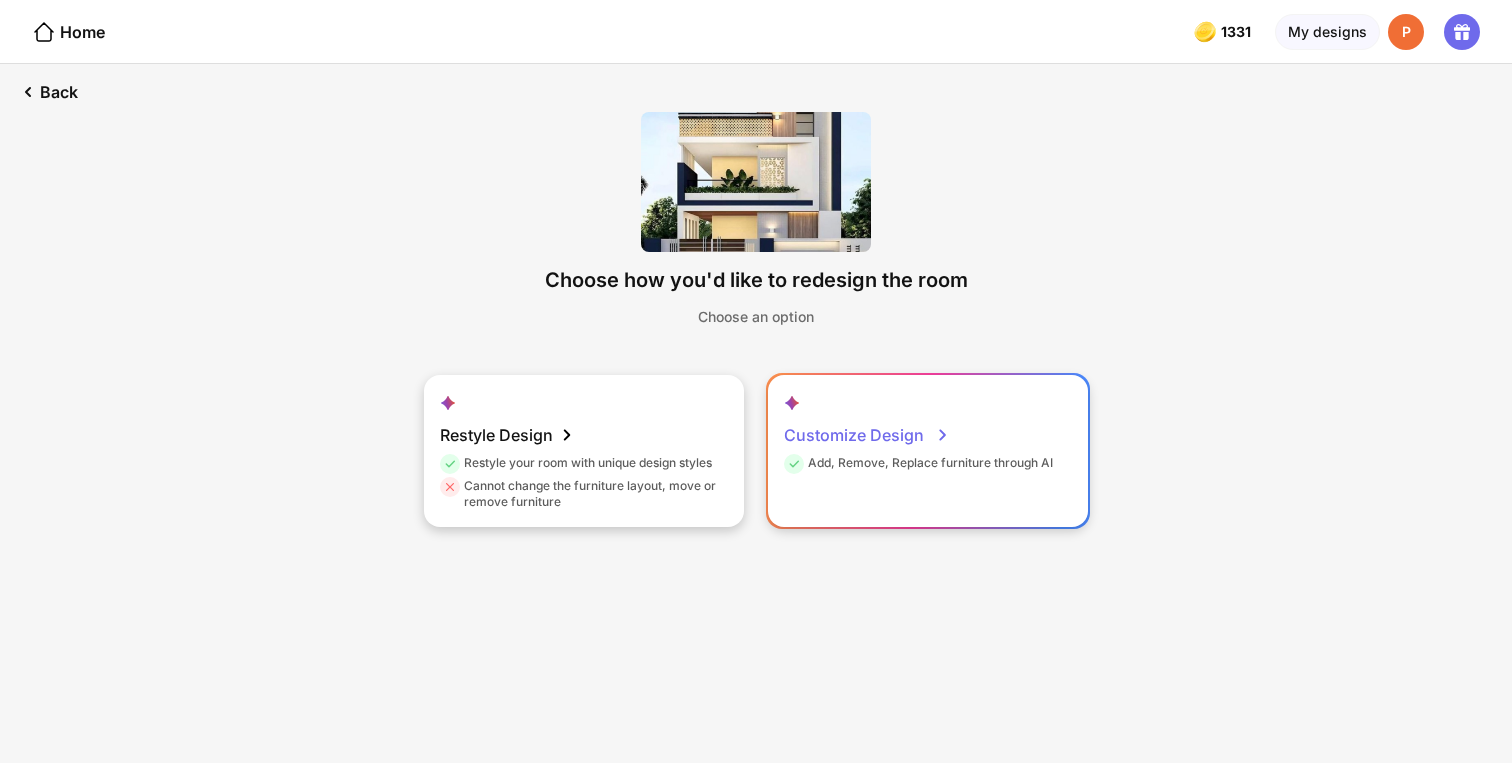 click at bounding box center [794, 466] 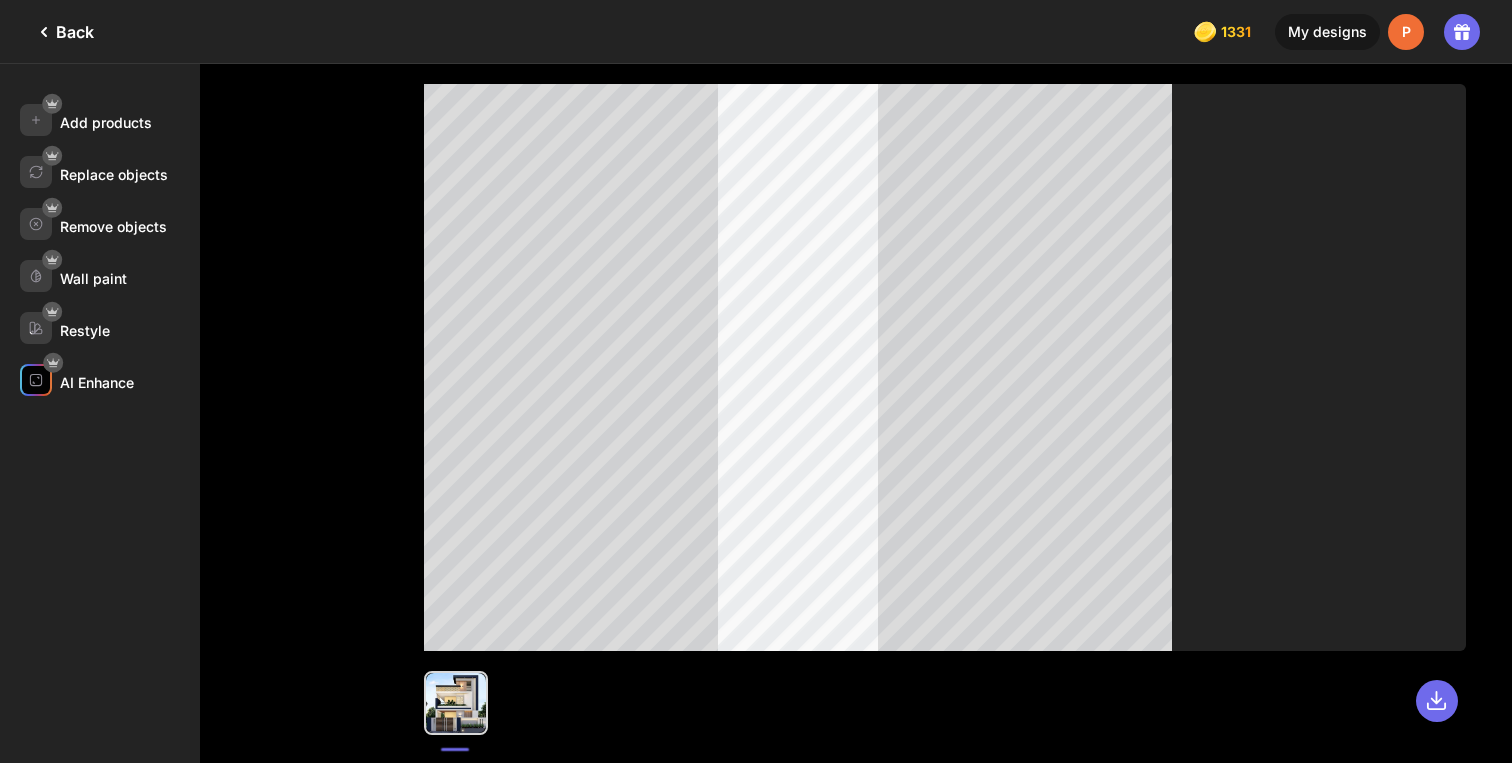click on "AI Enhance" at bounding box center (97, 382) 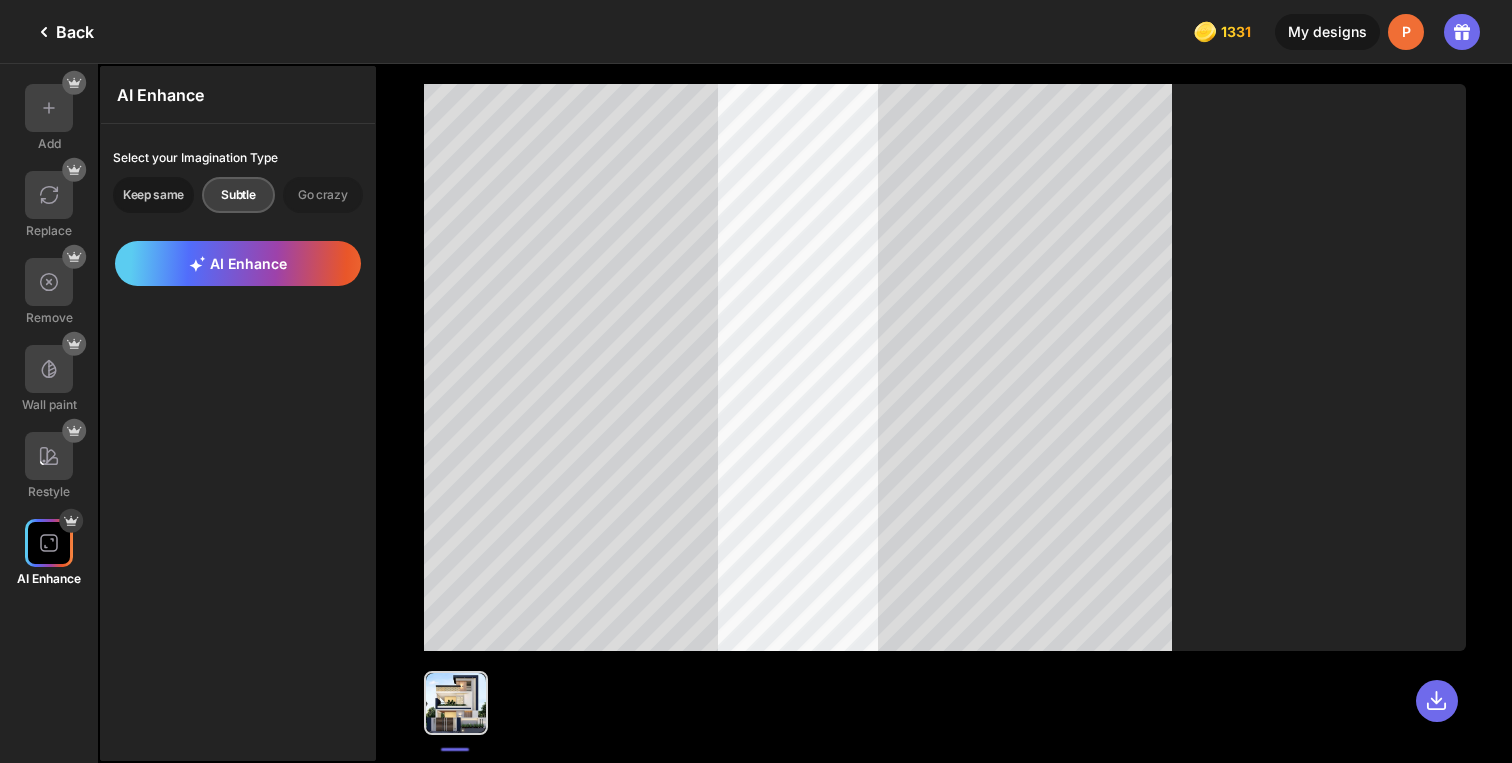 click on "Keep same" 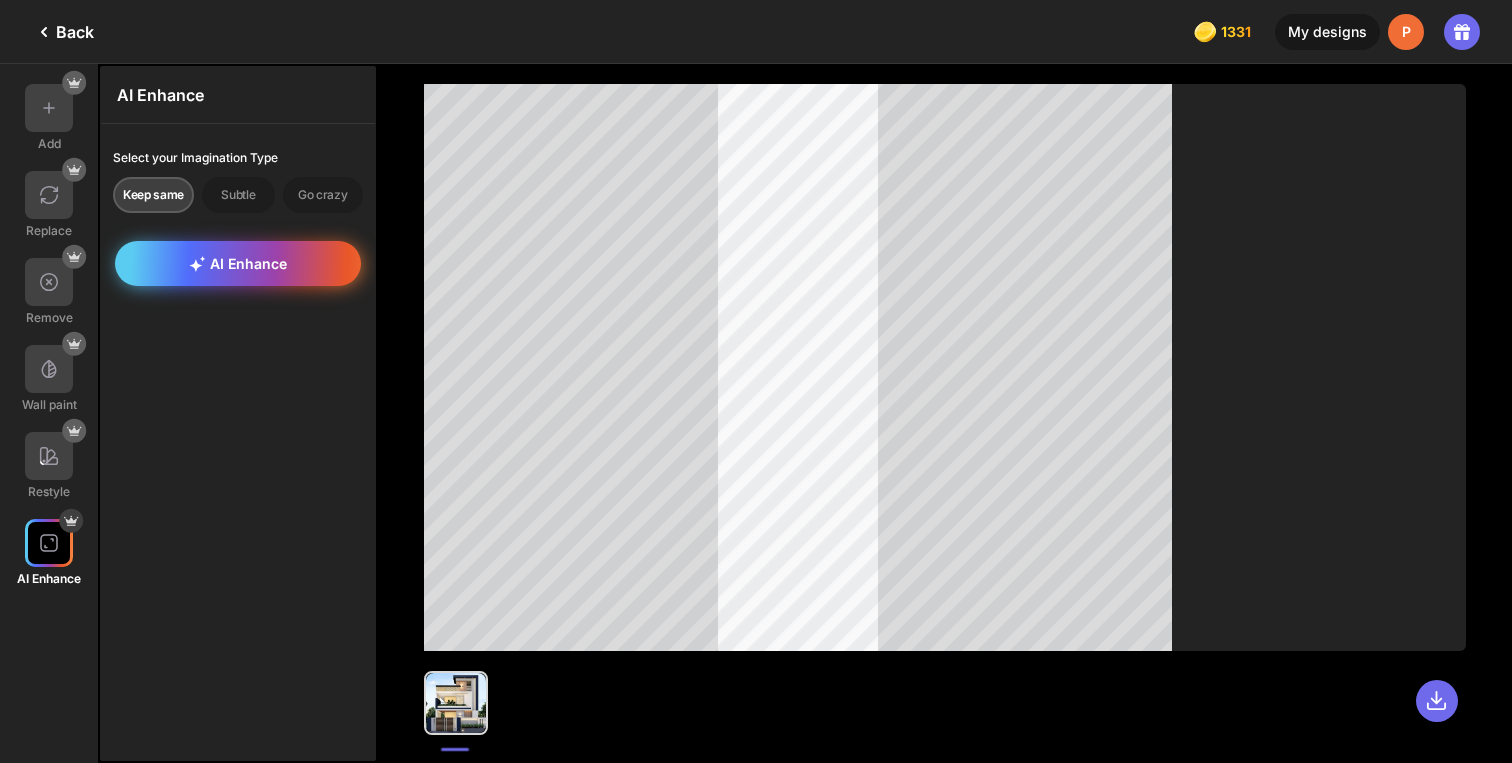 click on "AI Enhance" at bounding box center [238, 263] 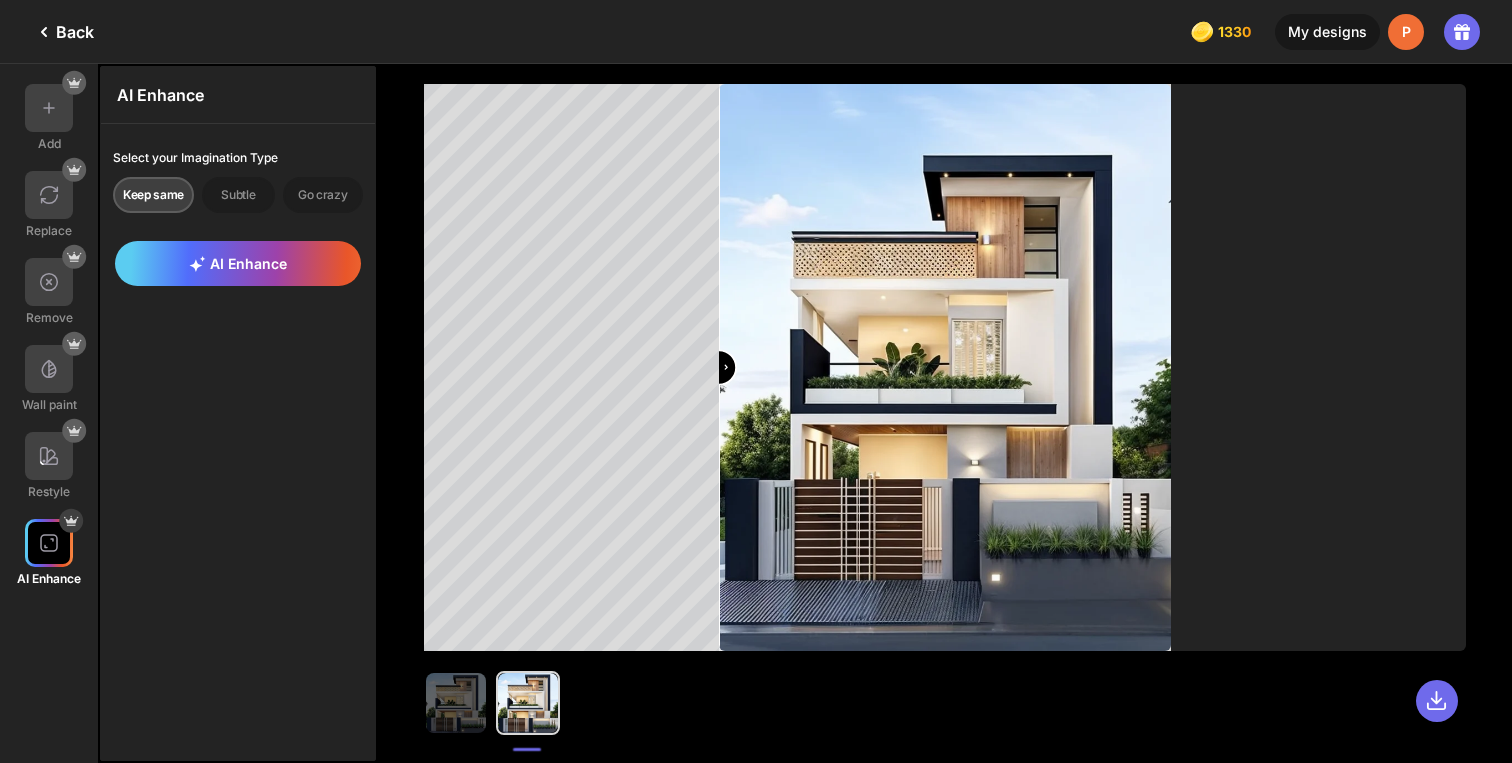 drag, startPoint x: 947, startPoint y: 368, endPoint x: 702, endPoint y: 389, distance: 245.89835 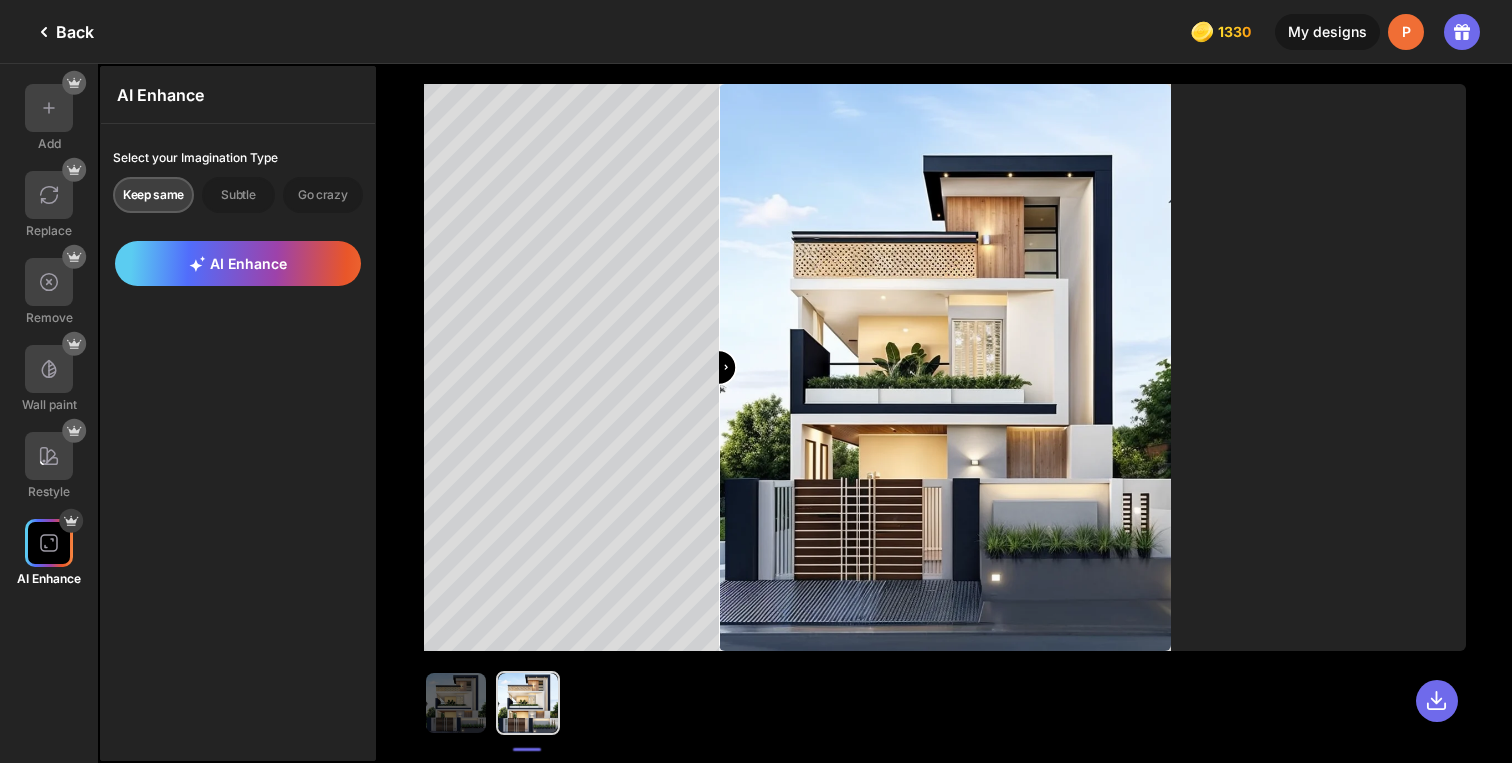 type on "*" 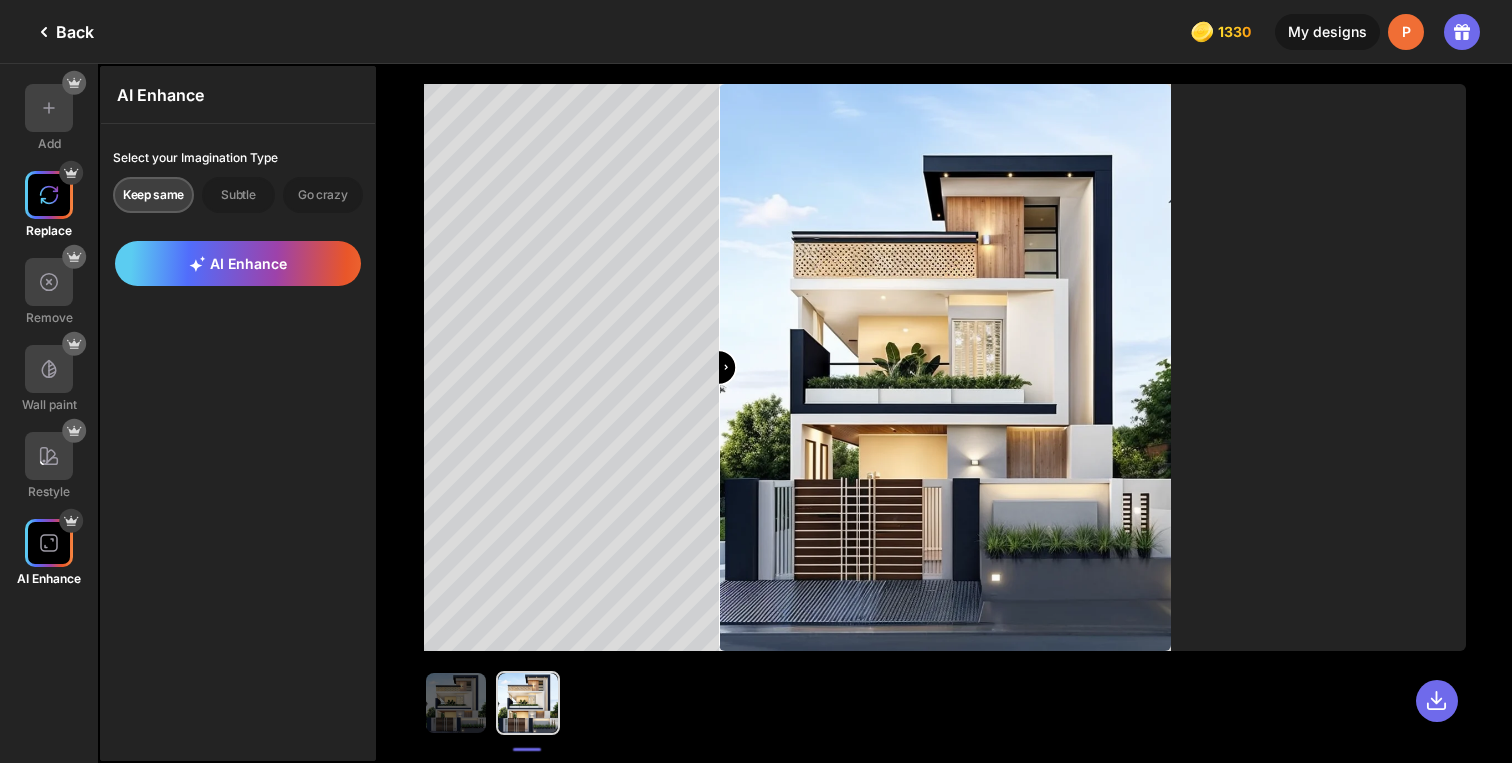 click at bounding box center [49, 195] 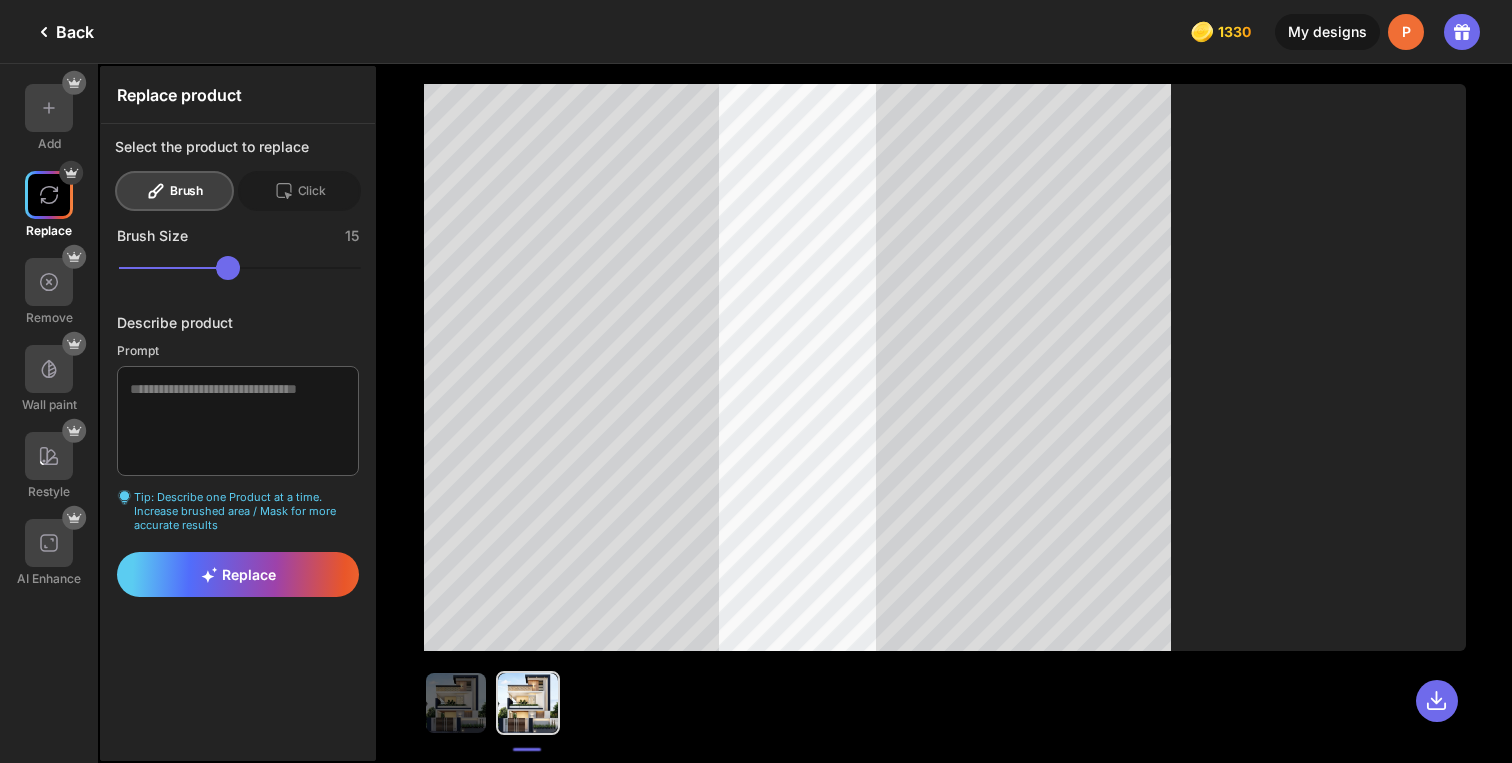drag, startPoint x: 252, startPoint y: 266, endPoint x: 143, endPoint y: 276, distance: 109.457756 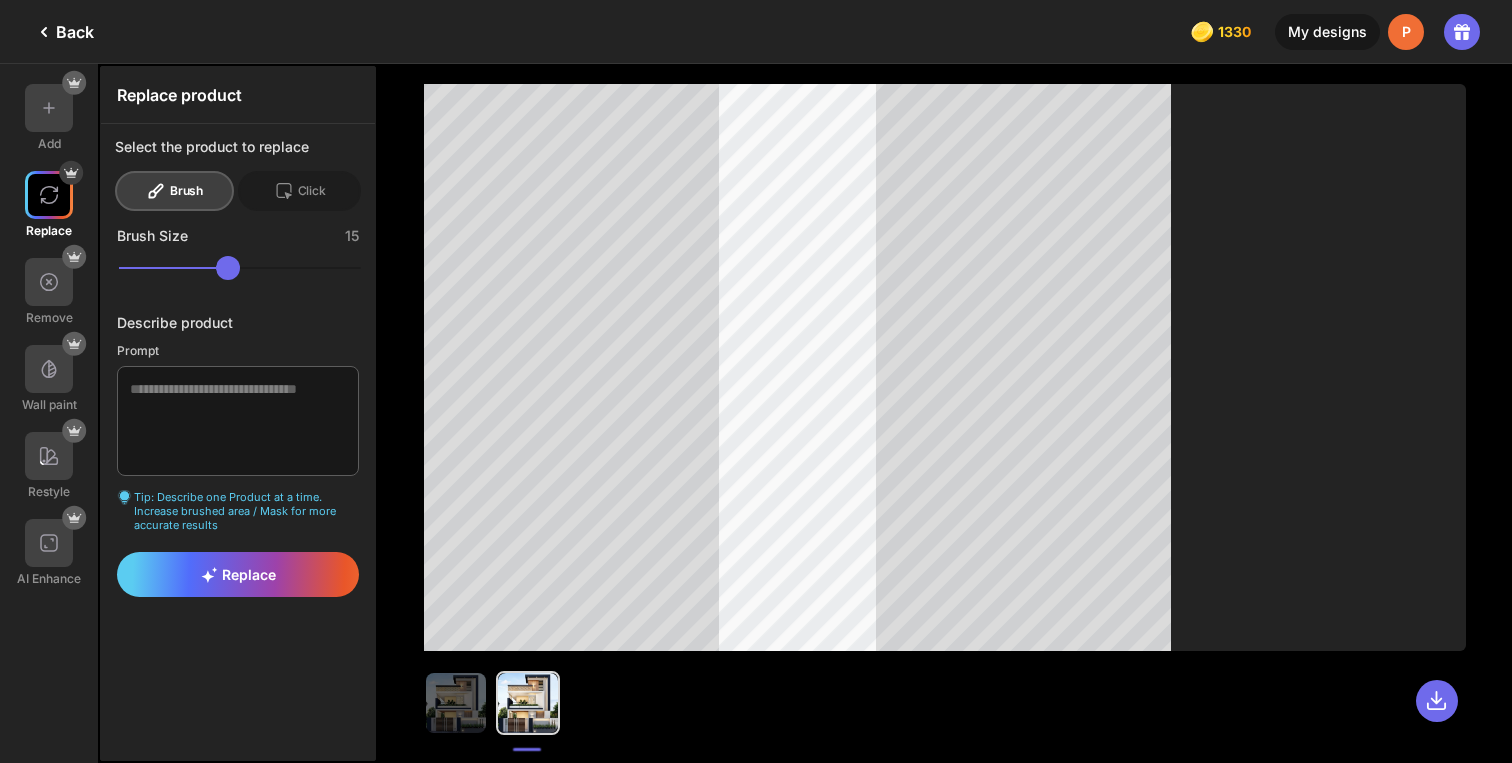 type on "**" 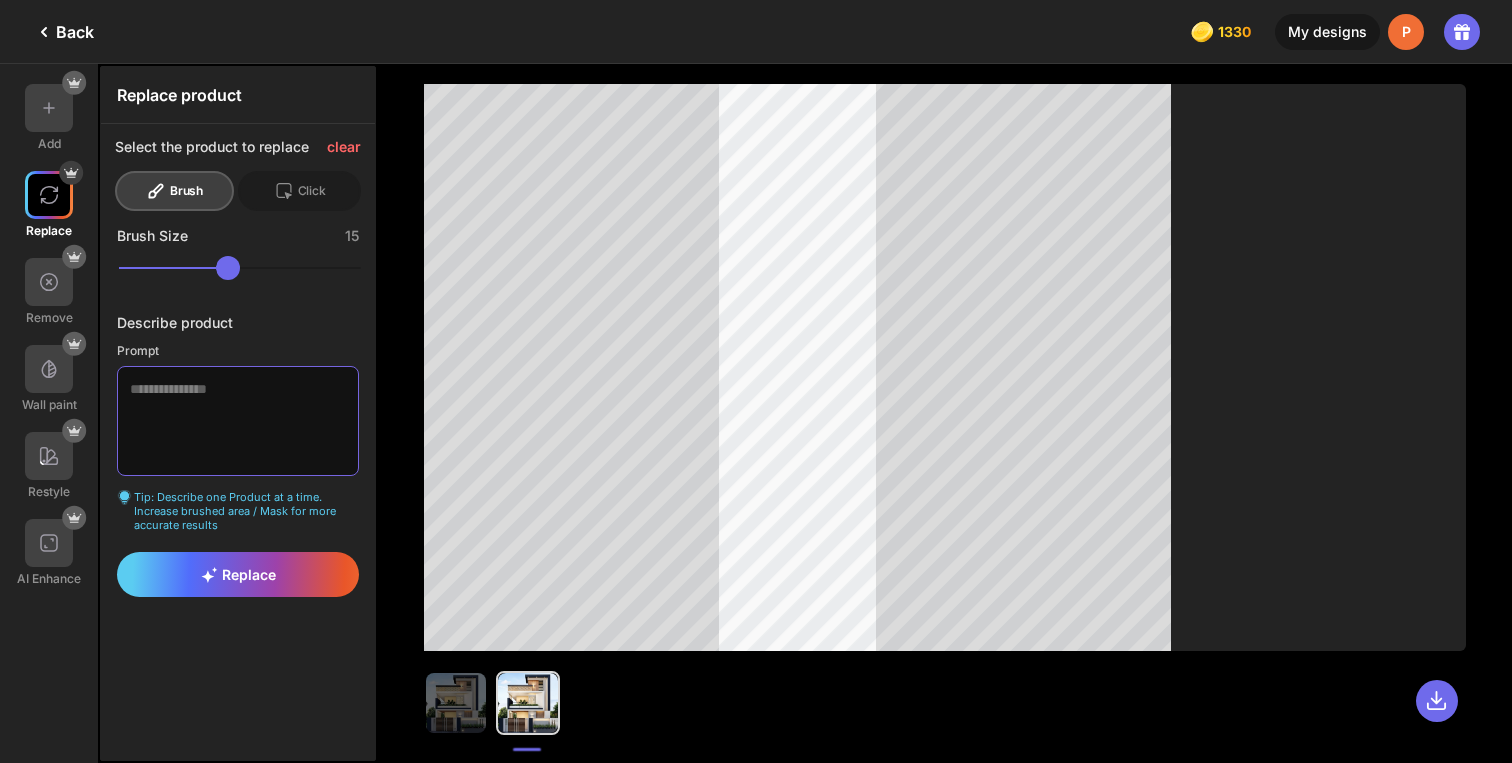 click at bounding box center (238, 421) 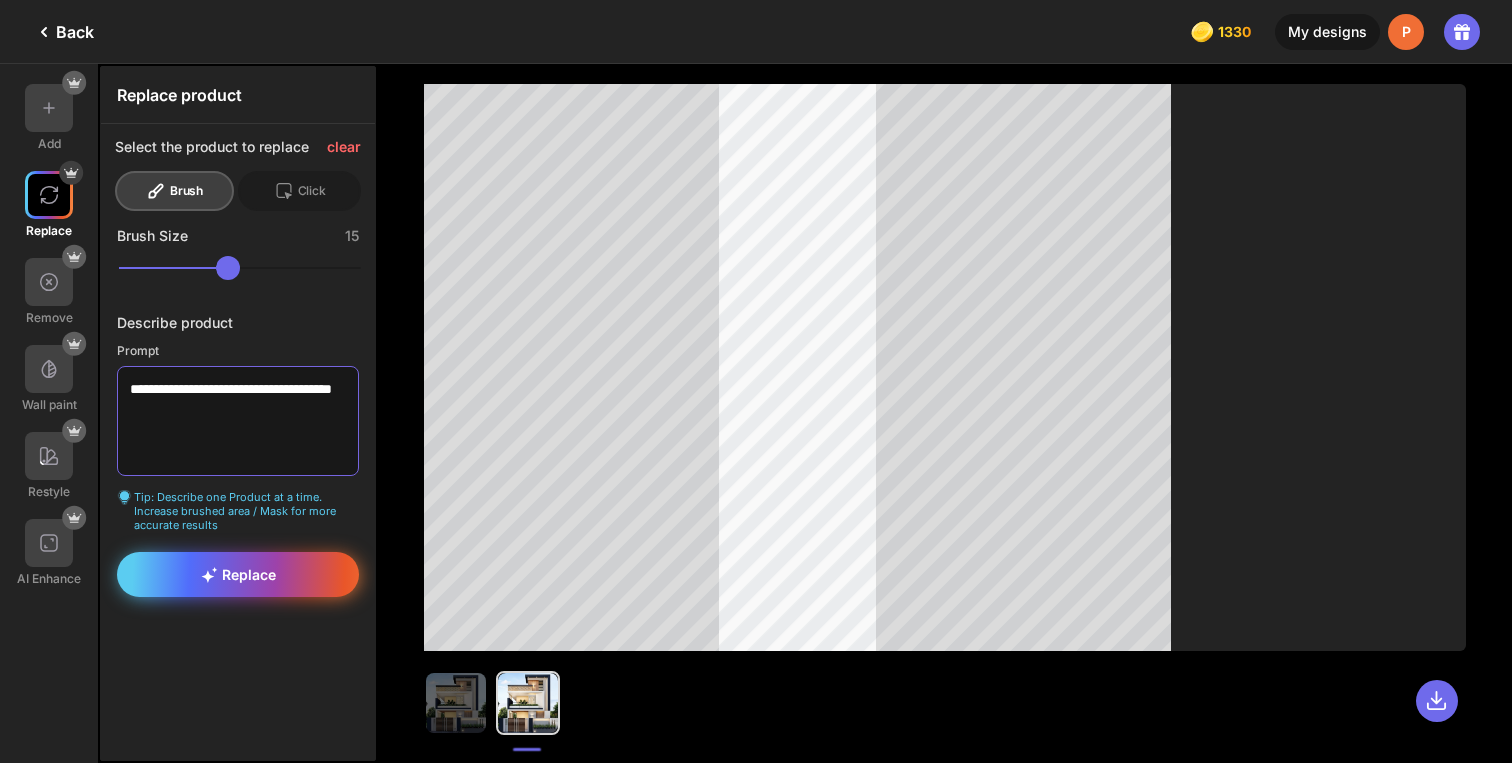 type on "**********" 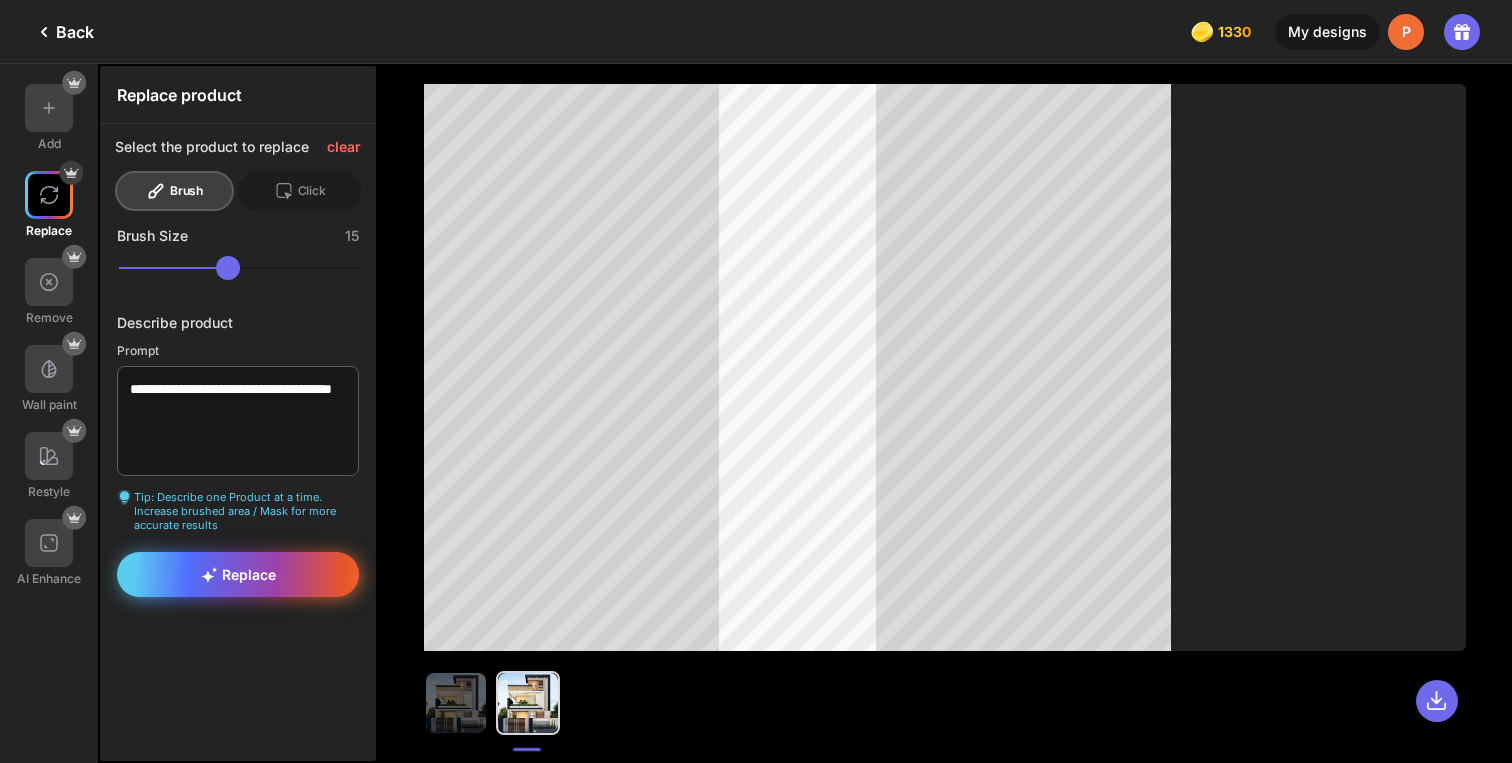 click on "Replace" at bounding box center [238, 574] 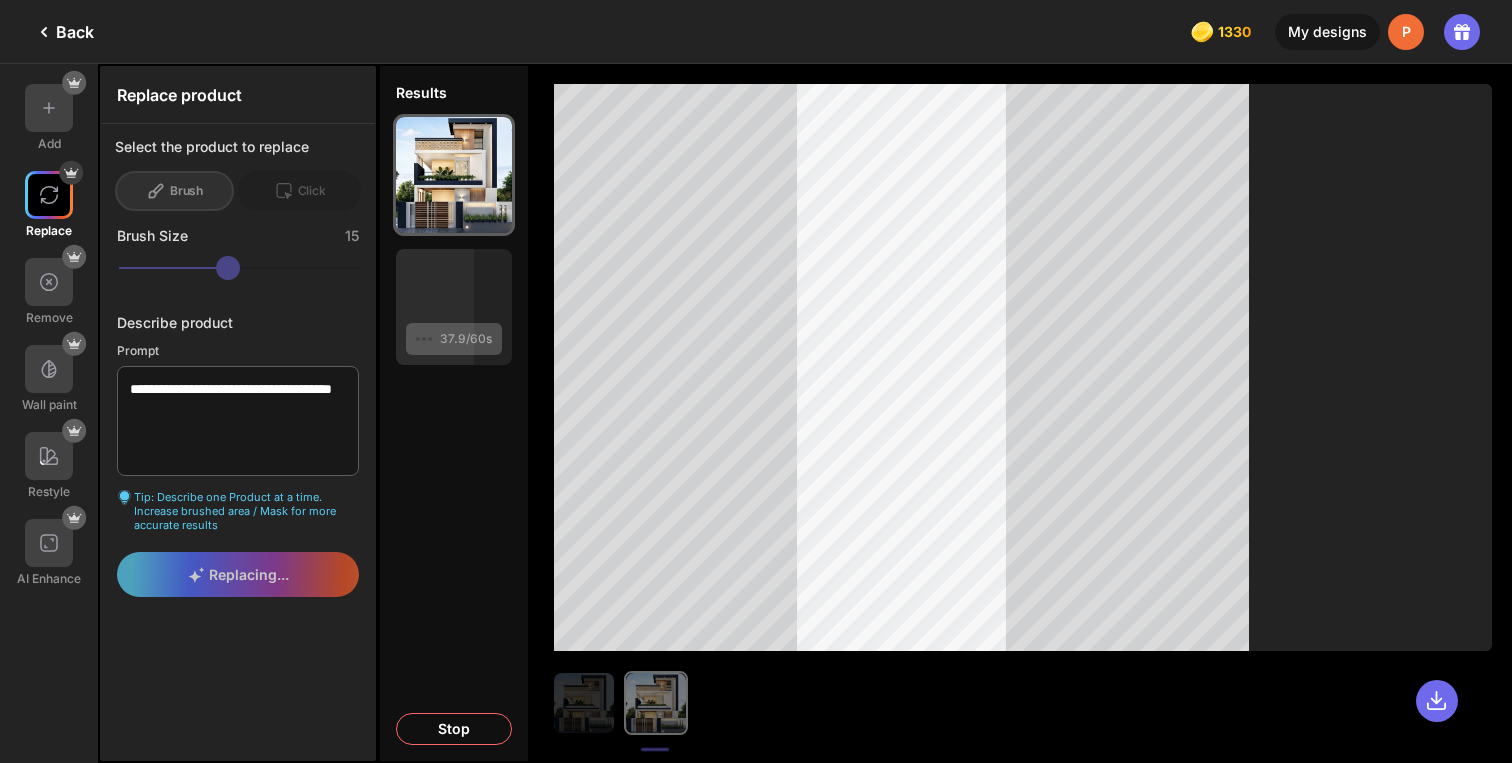click at bounding box center [864, 703] 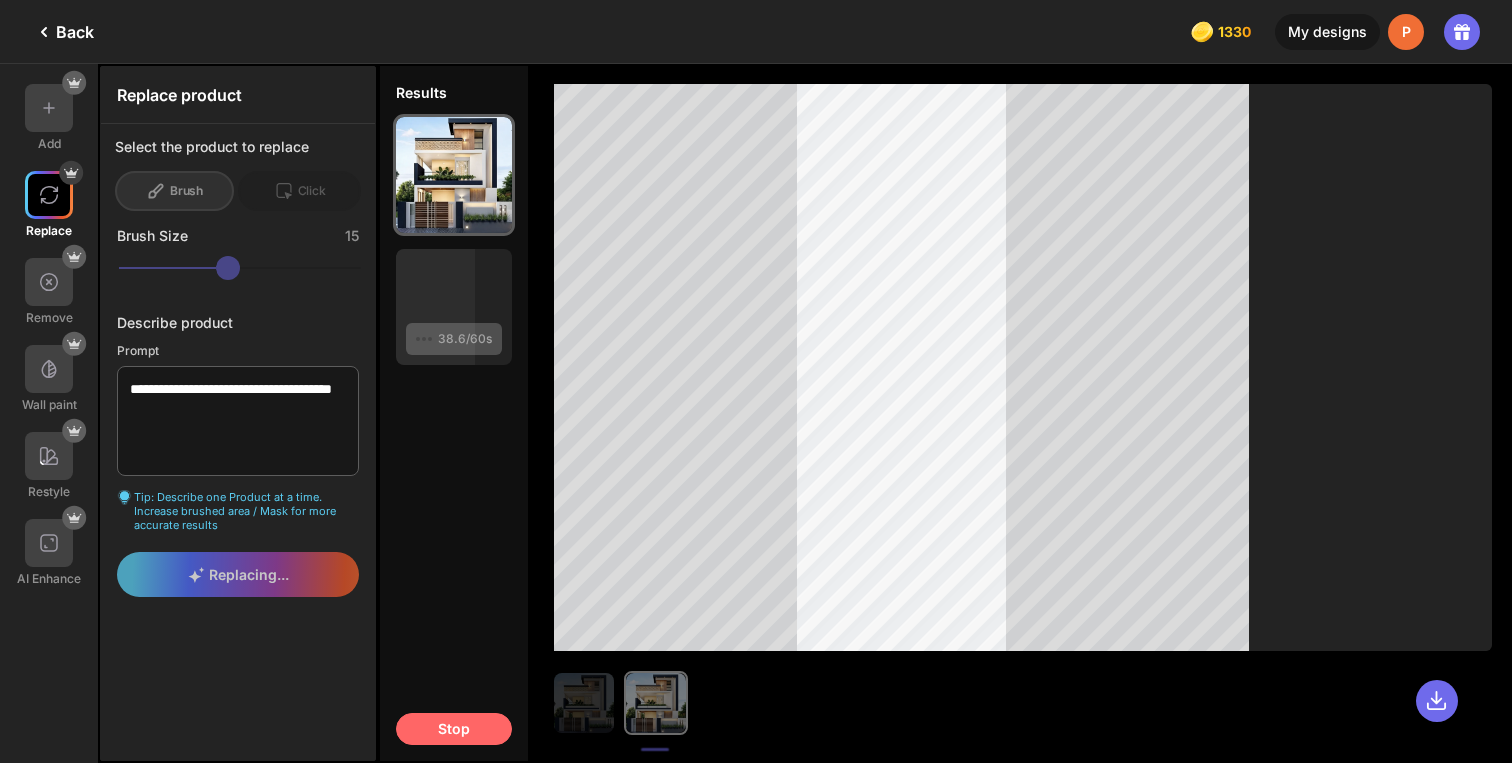 click on "Stop" at bounding box center [454, 729] 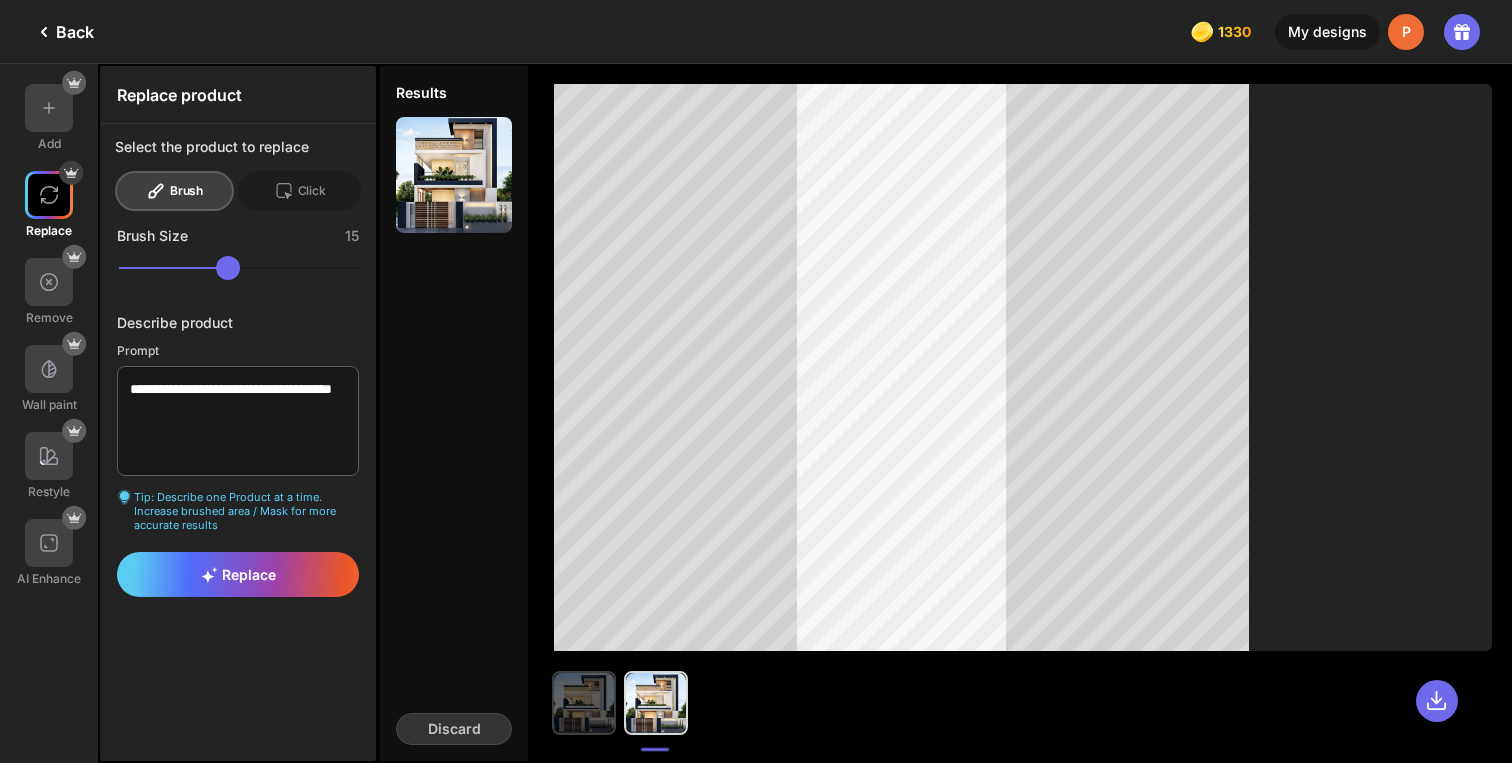 click at bounding box center (584, 703) 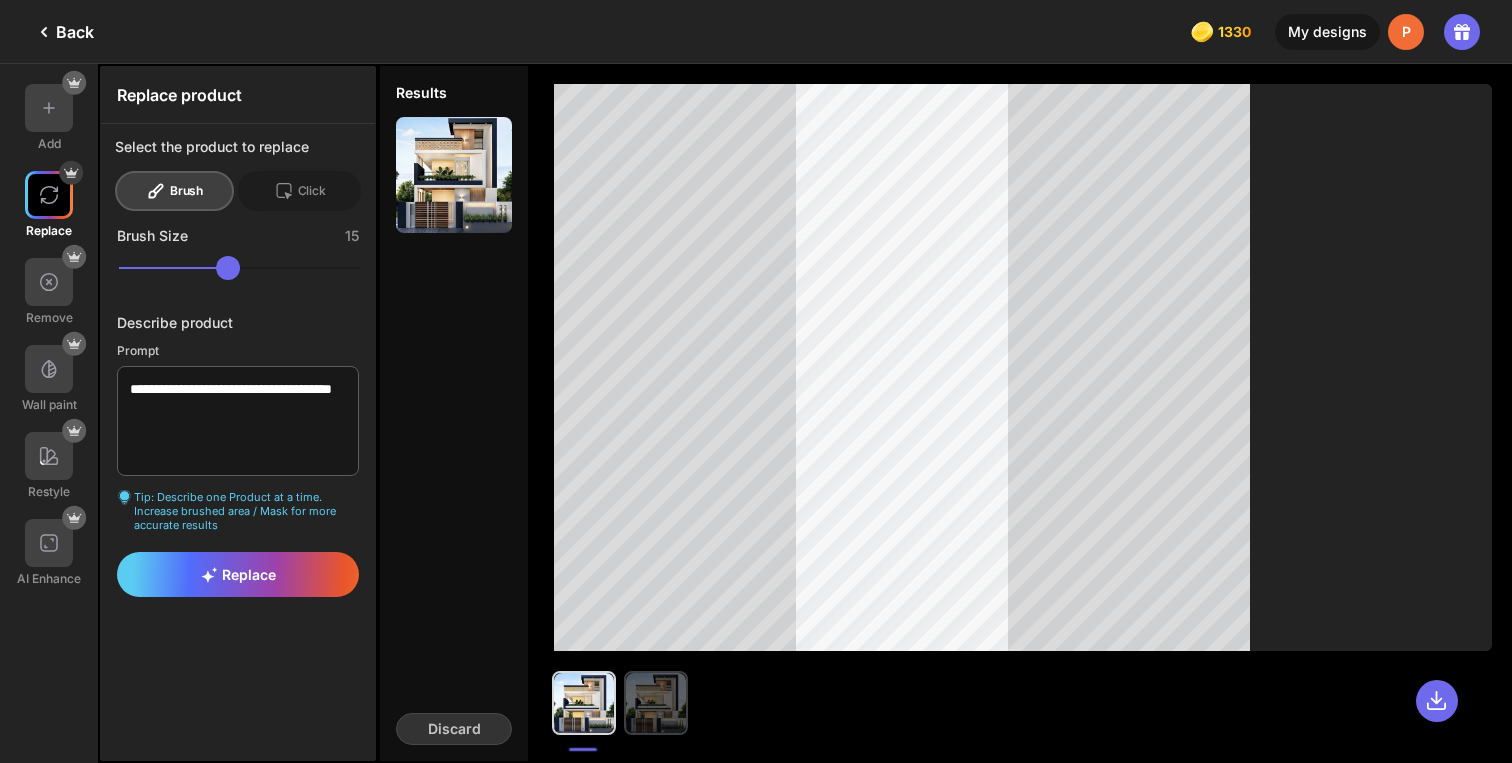 click at bounding box center (656, 703) 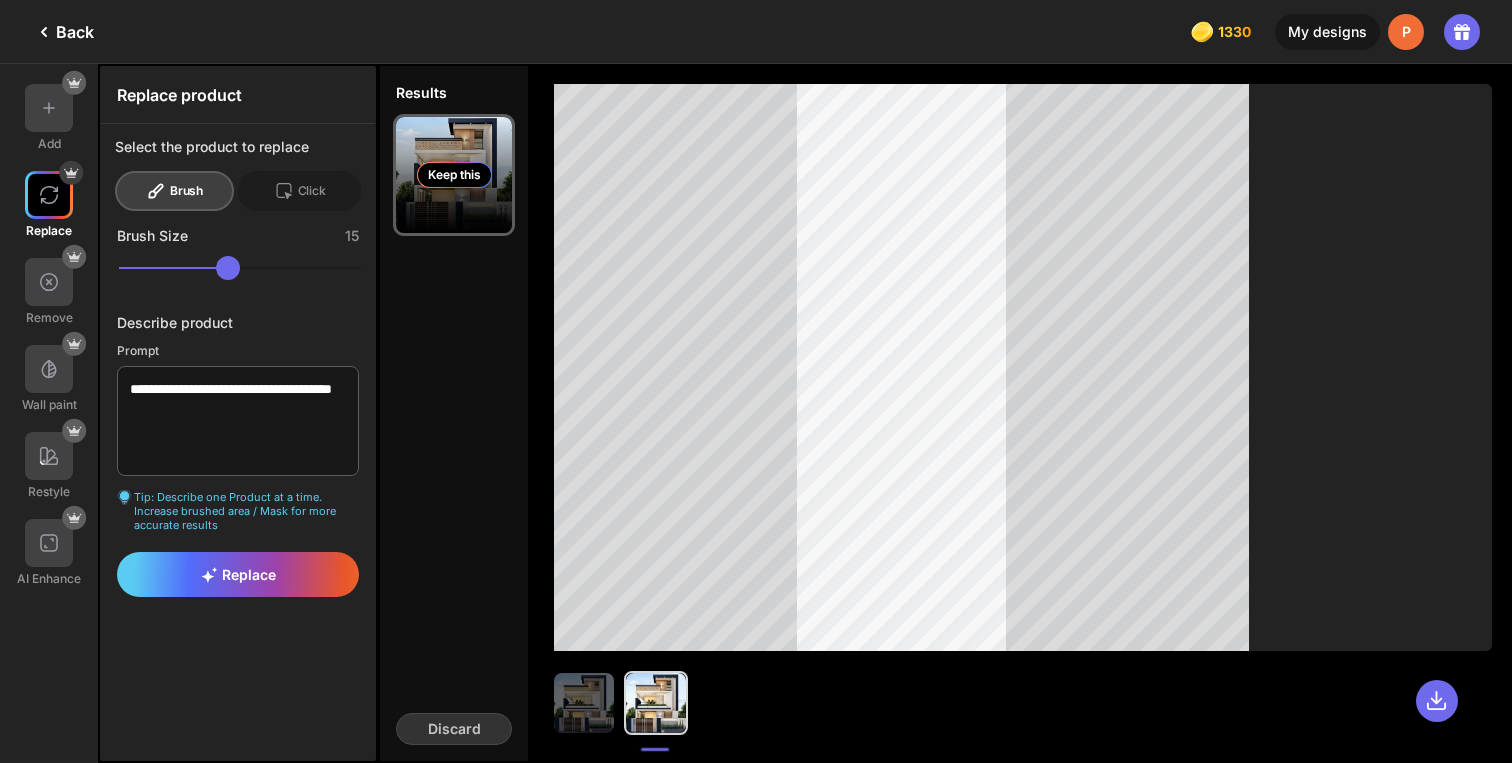 click on "Keep this" at bounding box center (454, 175) 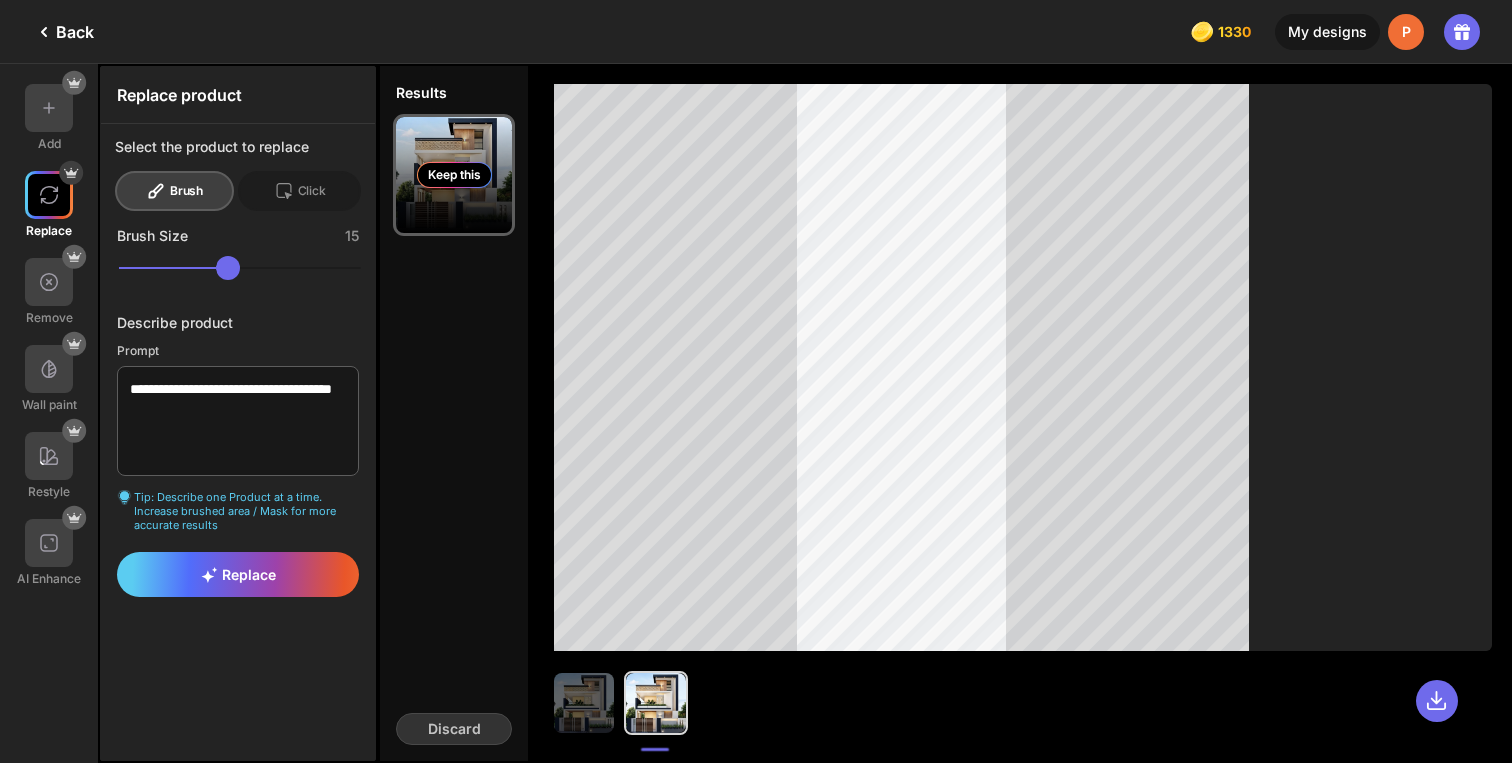 click on "Keep this" at bounding box center (454, 175) 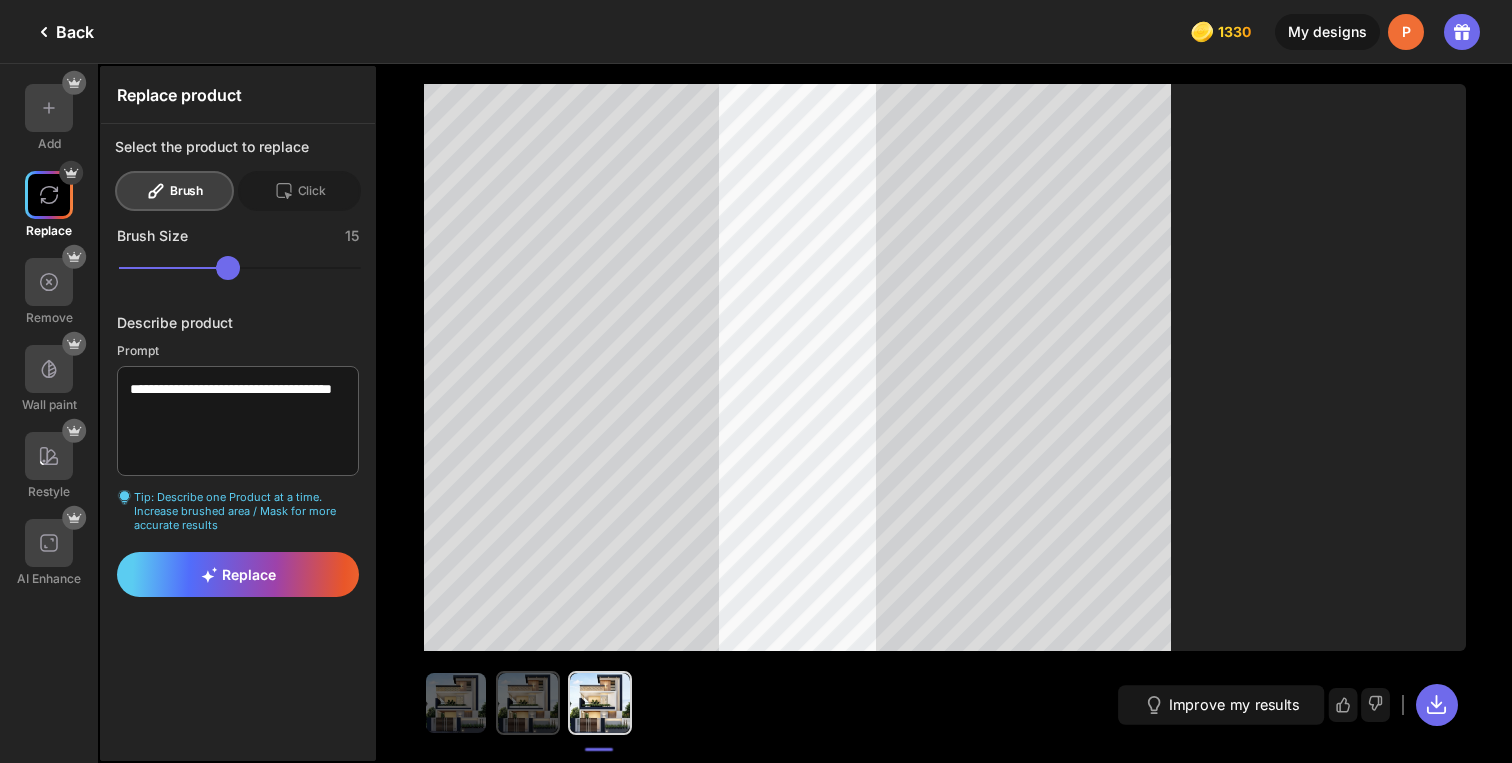 click at bounding box center (528, 703) 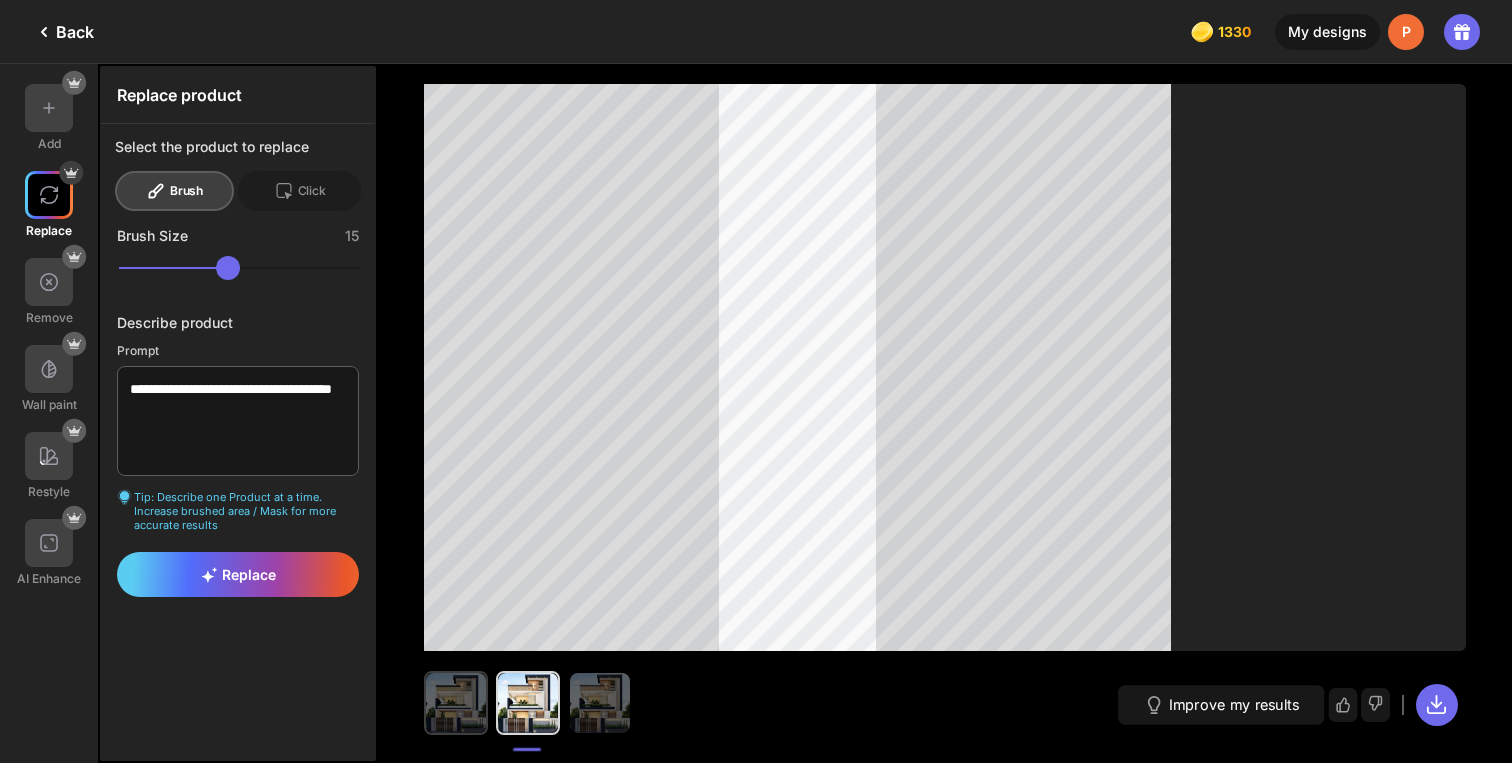 click at bounding box center [456, 703] 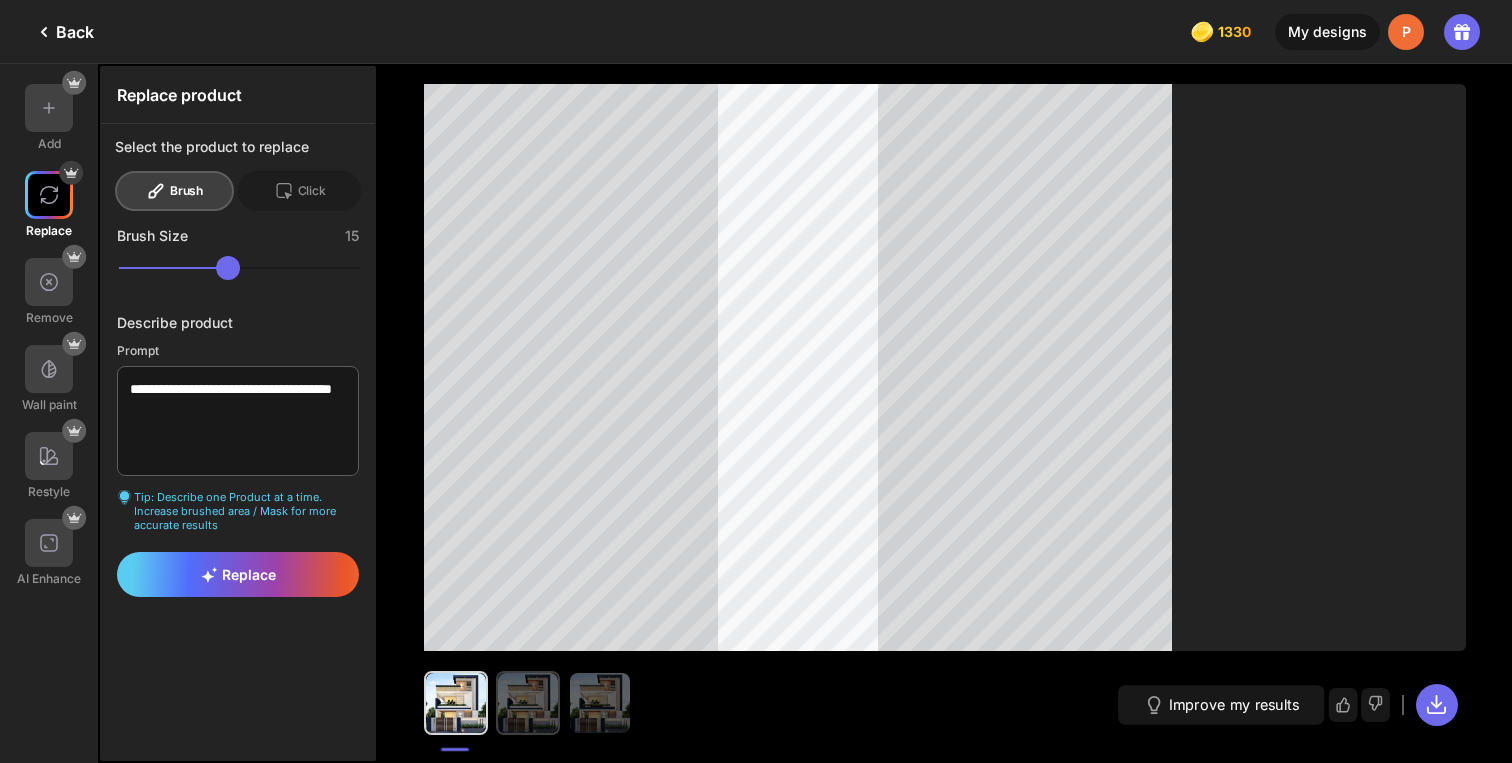 click at bounding box center [528, 703] 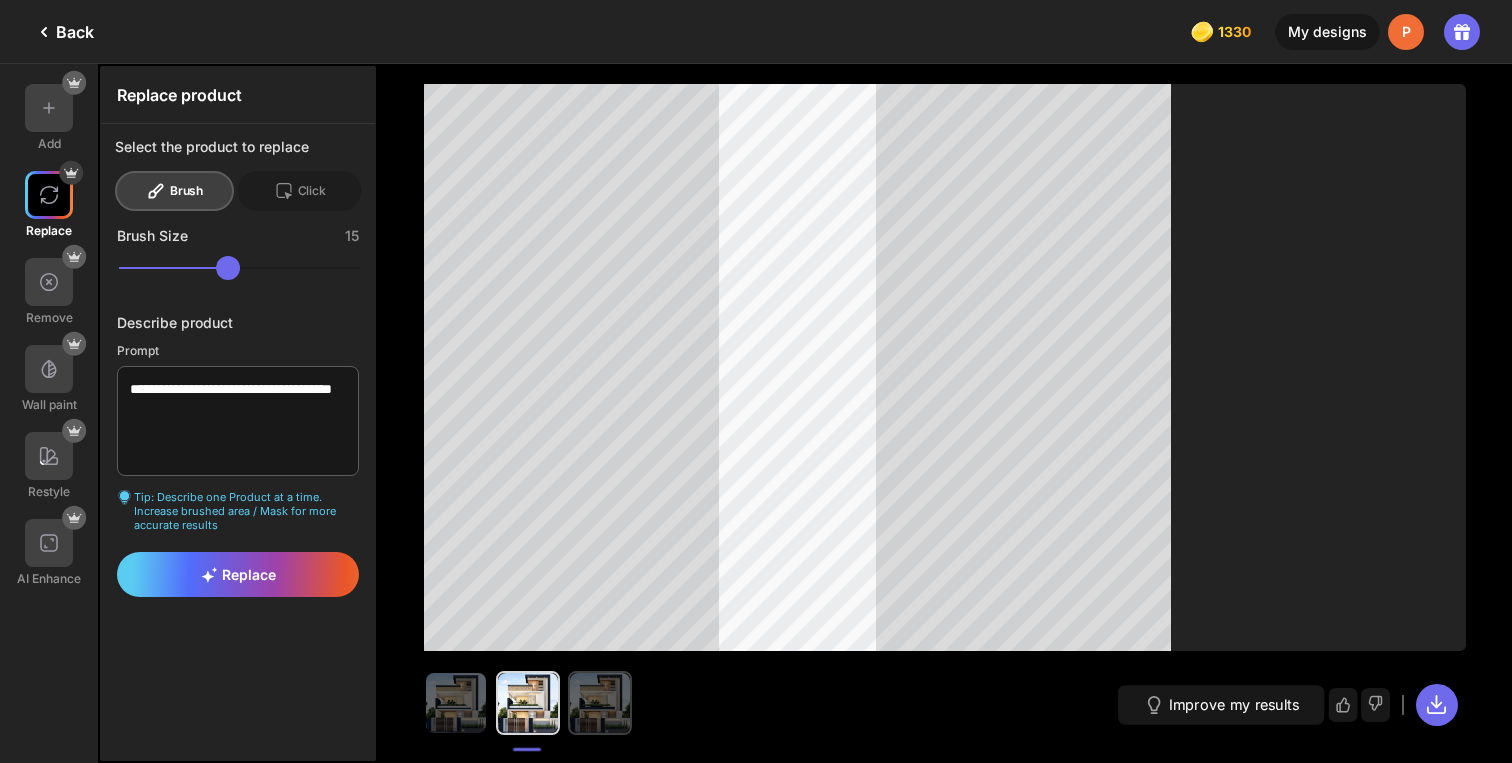 click at bounding box center (600, 703) 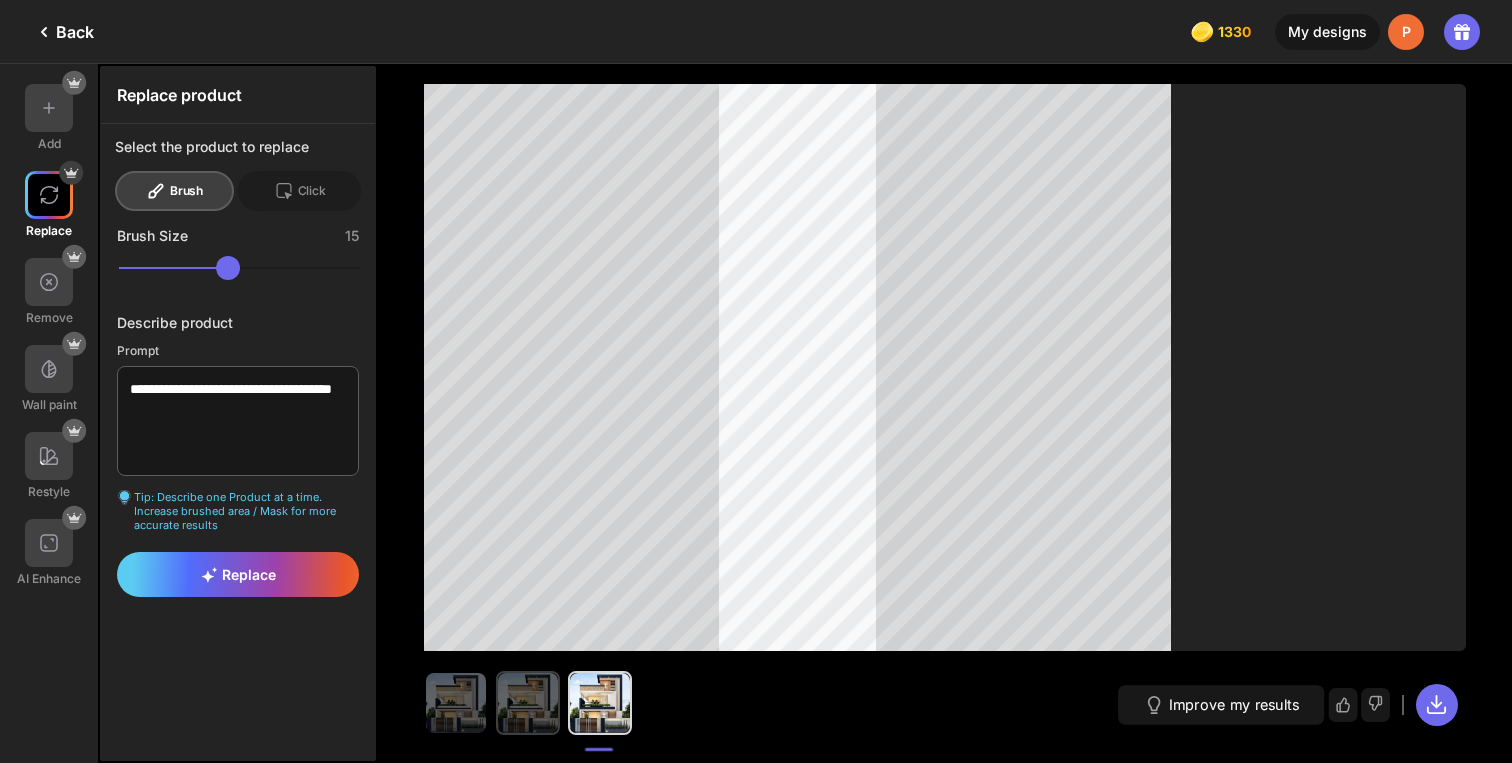 click at bounding box center (528, 703) 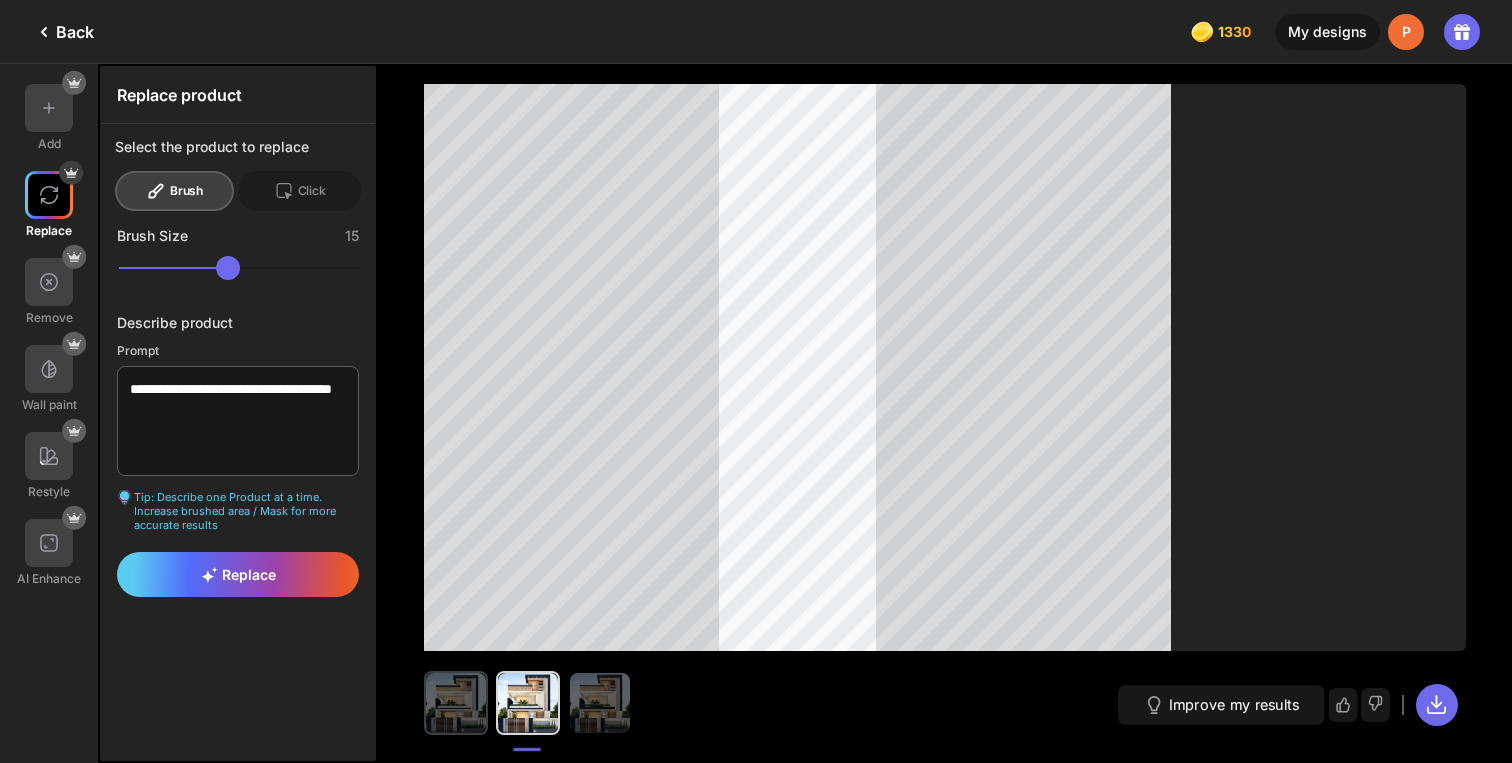 click at bounding box center [456, 703] 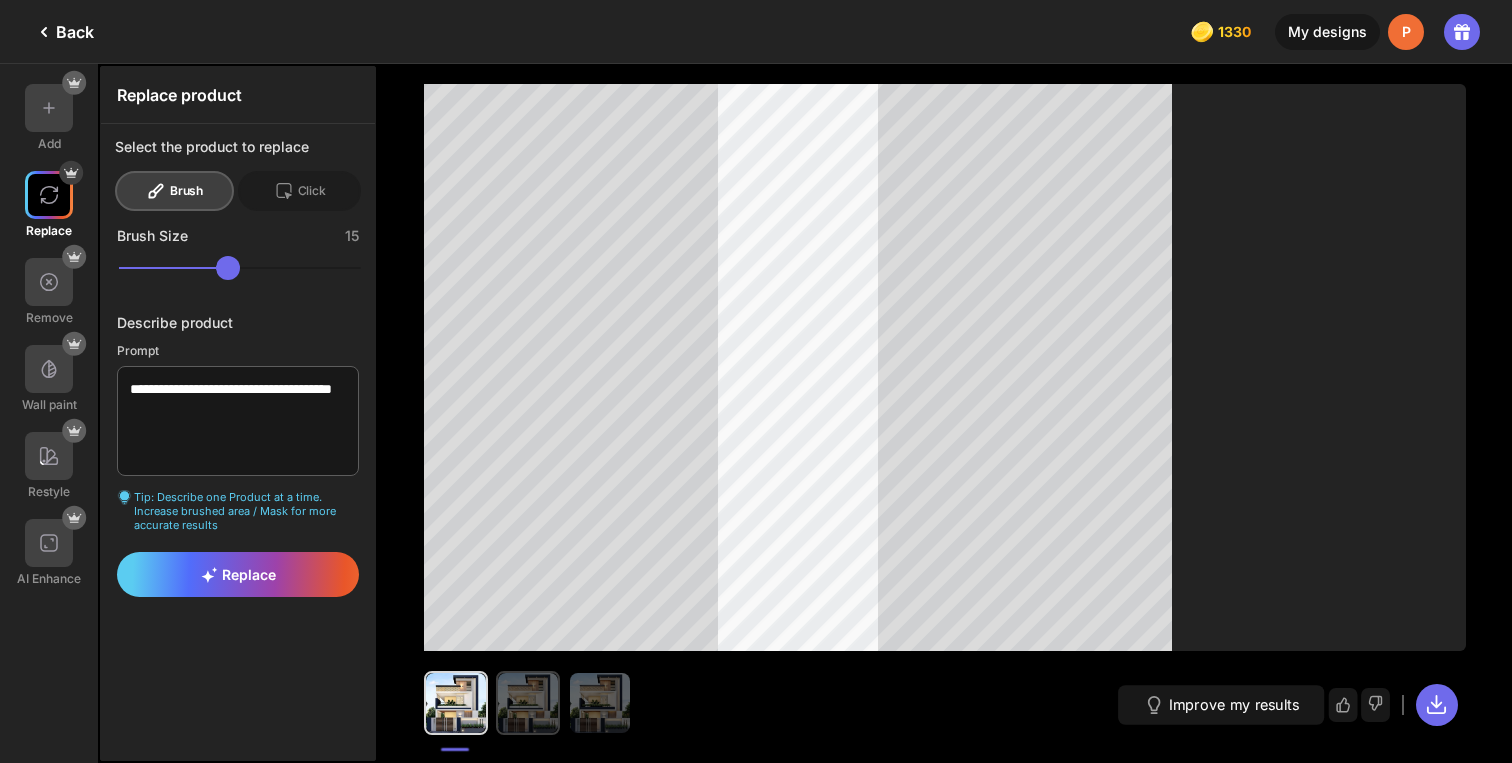 click at bounding box center (528, 703) 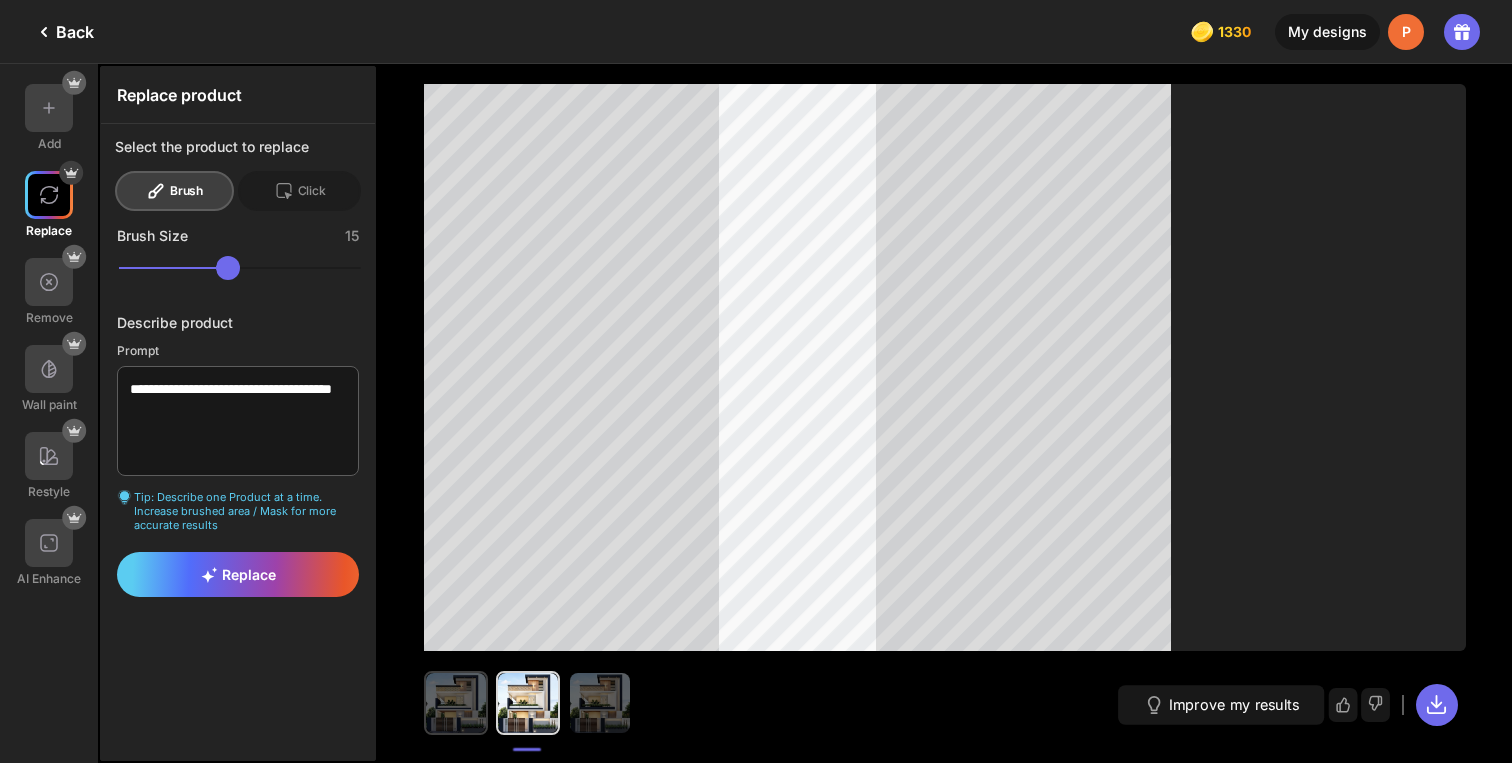 click at bounding box center (456, 703) 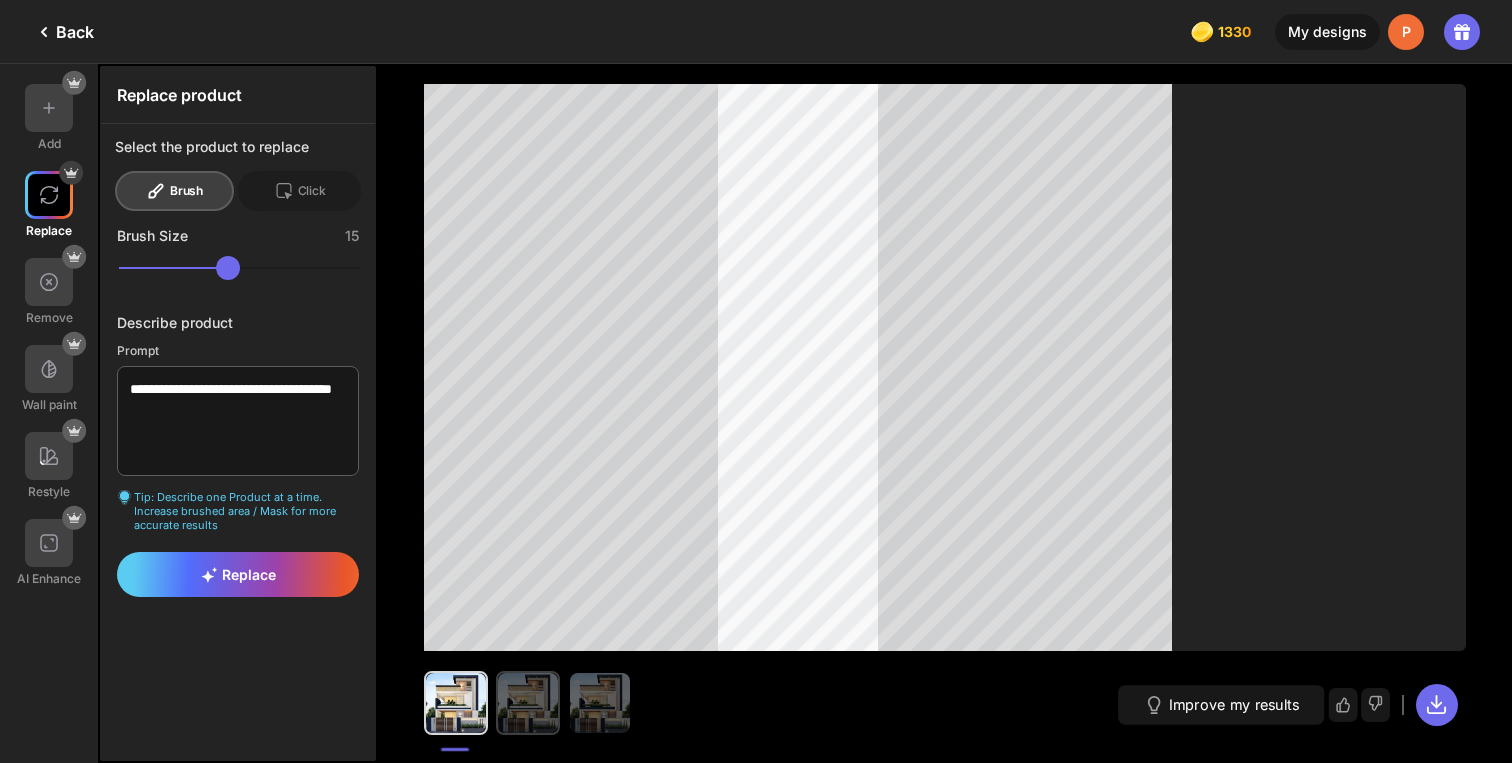 click at bounding box center [528, 703] 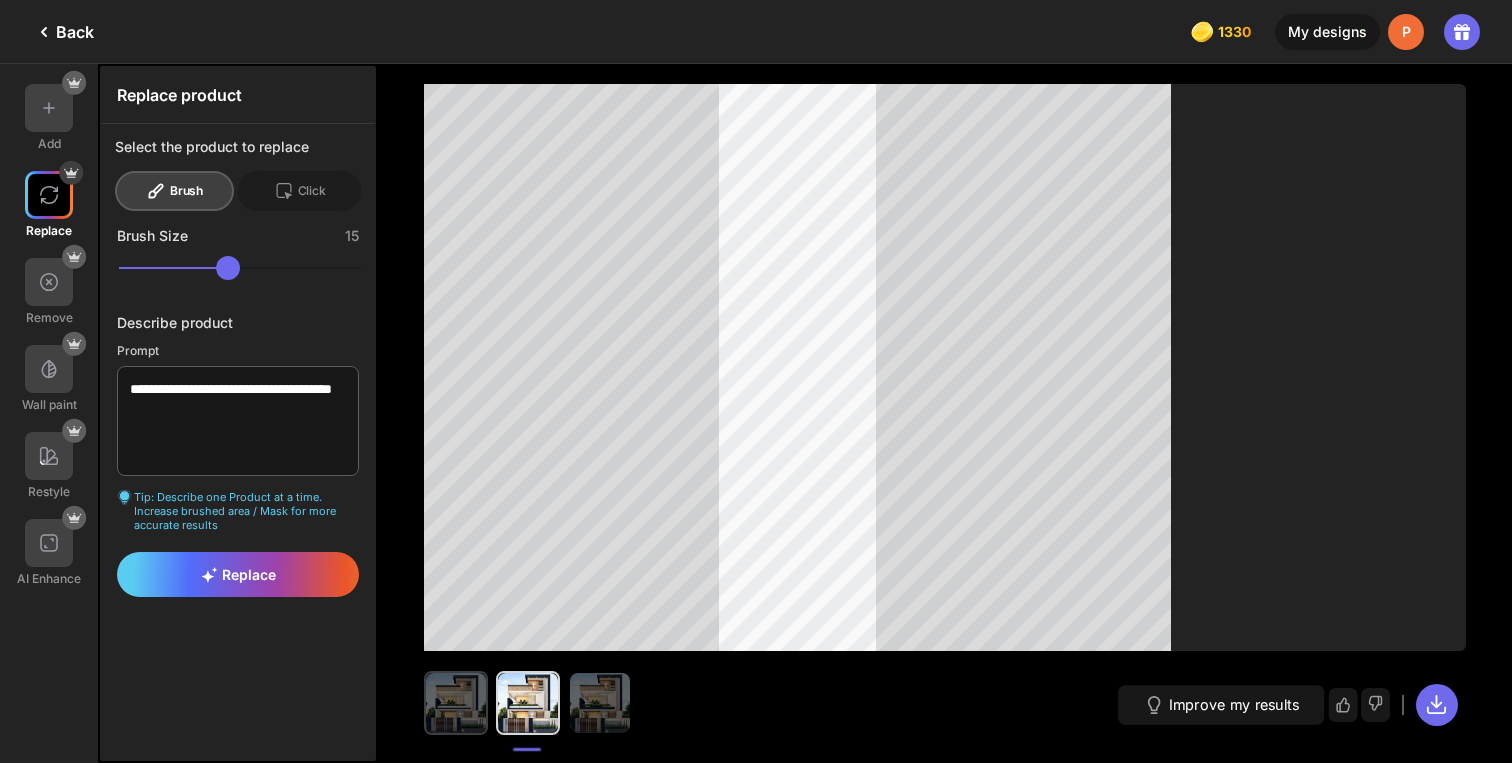 click at bounding box center (456, 703) 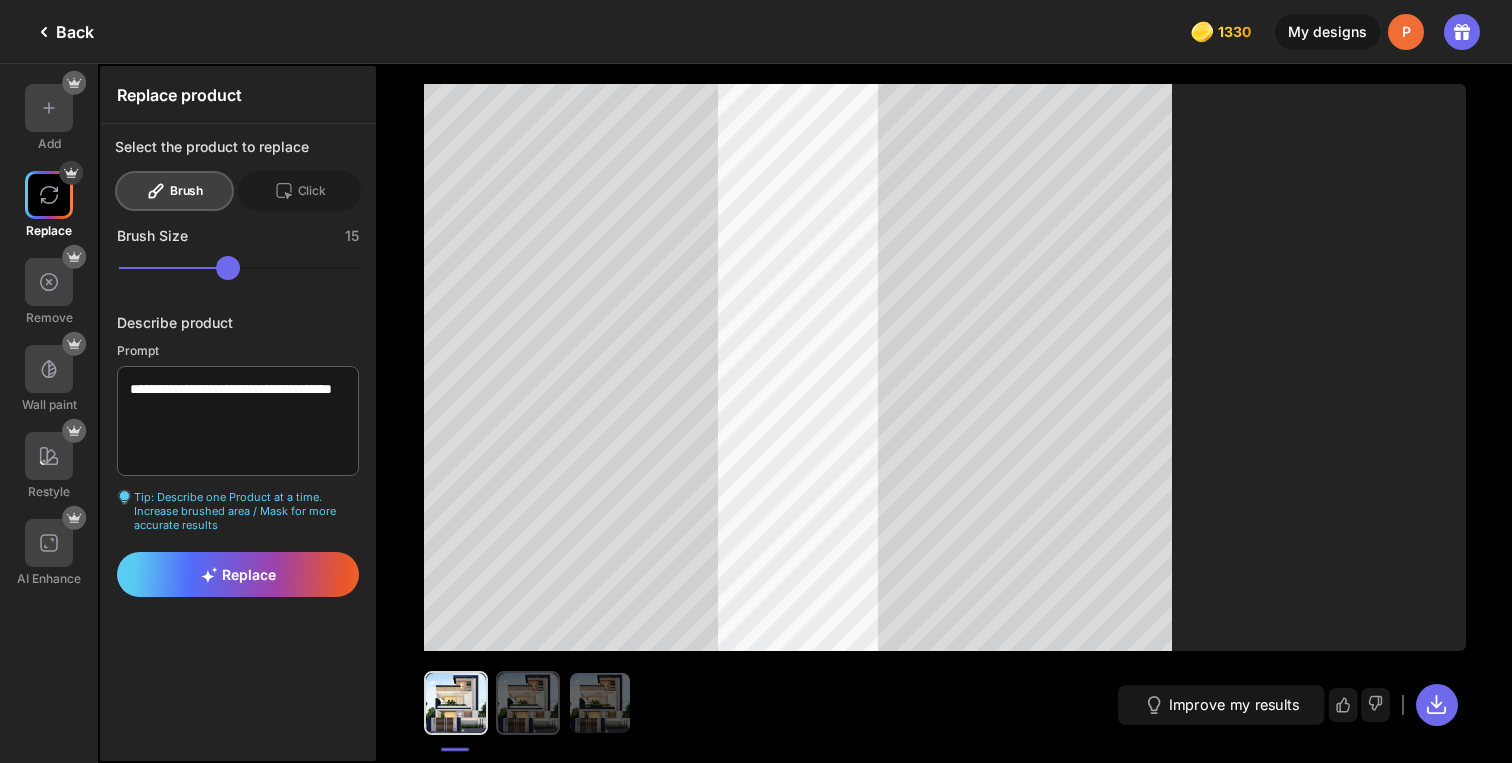 click at bounding box center (528, 703) 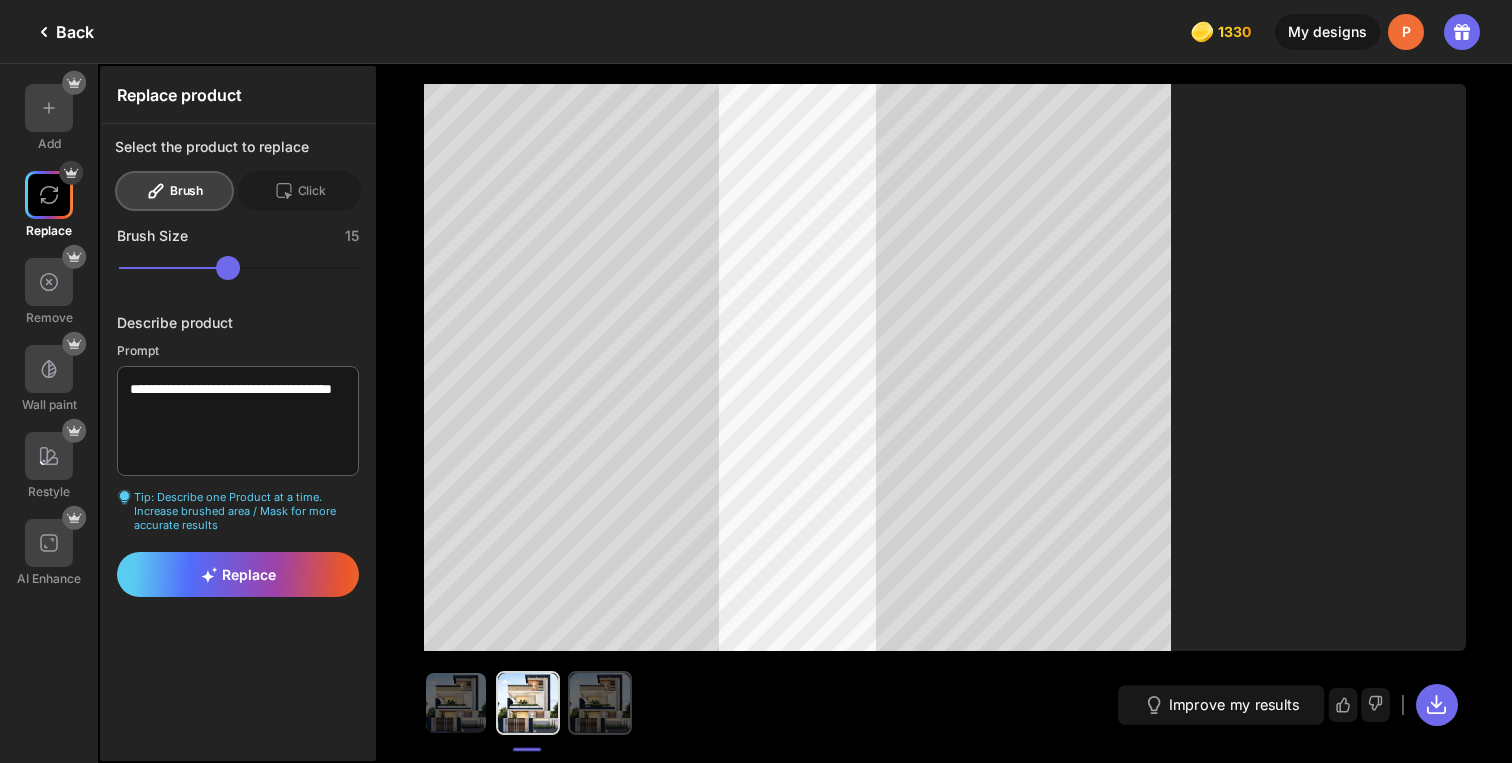 click at bounding box center (600, 703) 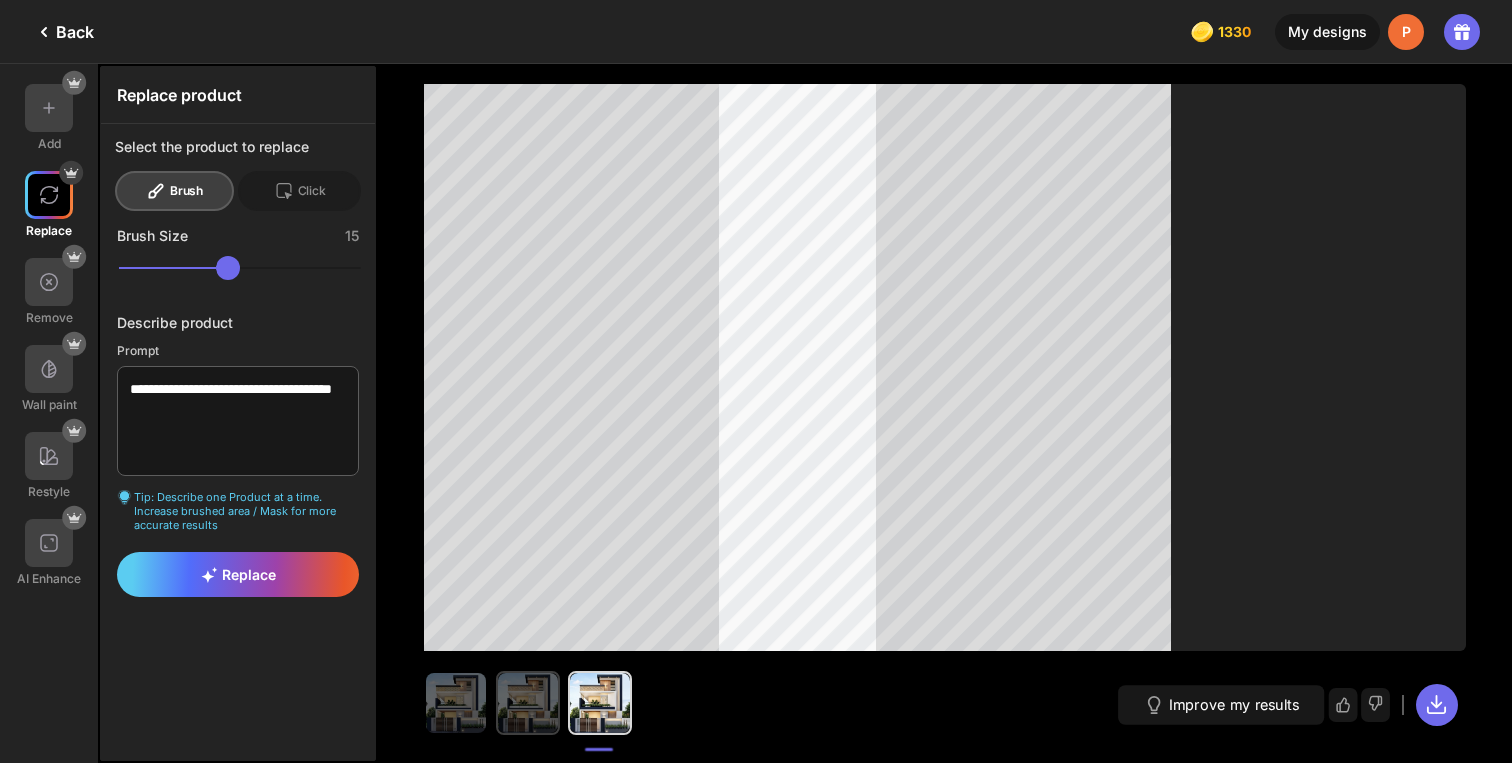 click at bounding box center [528, 703] 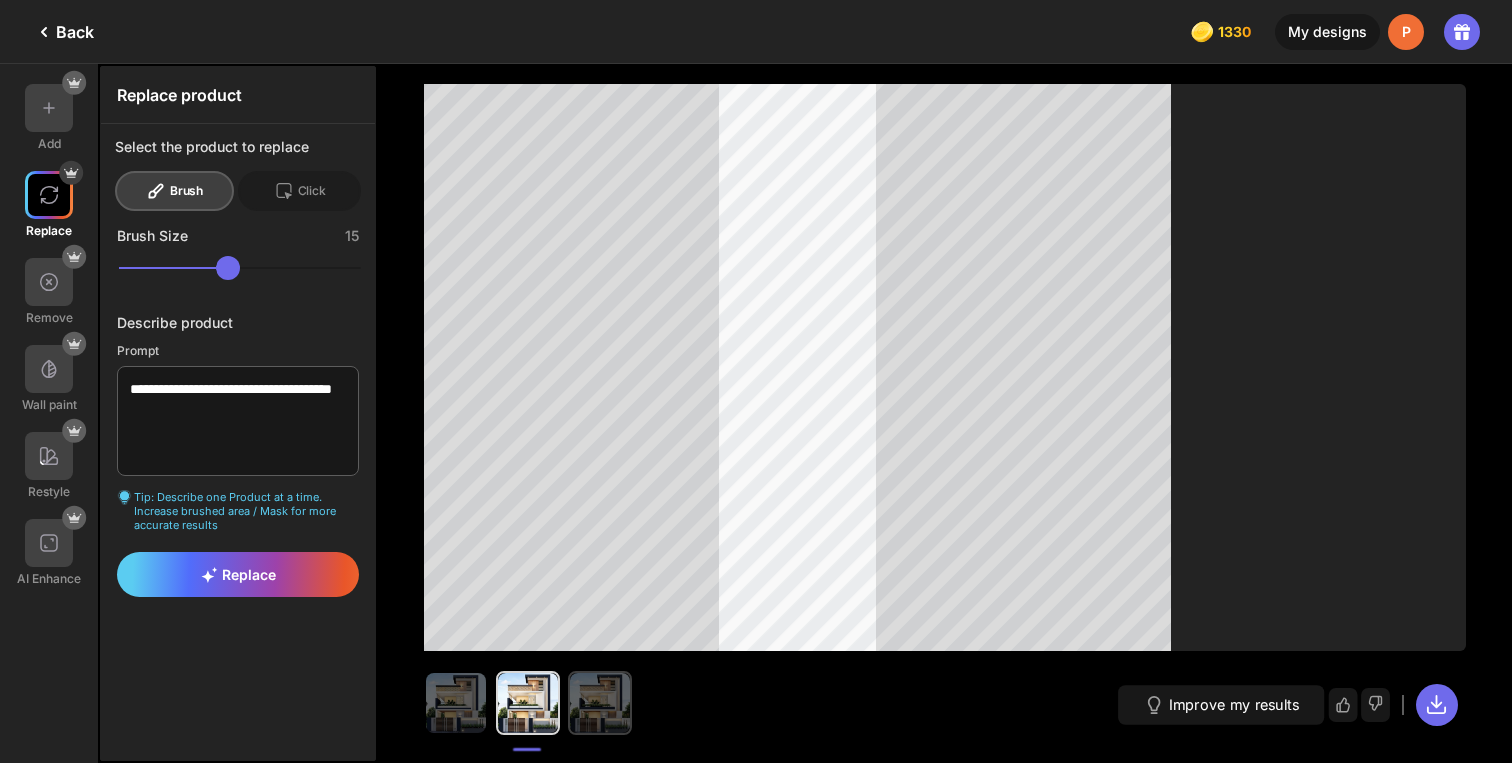 click at bounding box center (600, 703) 